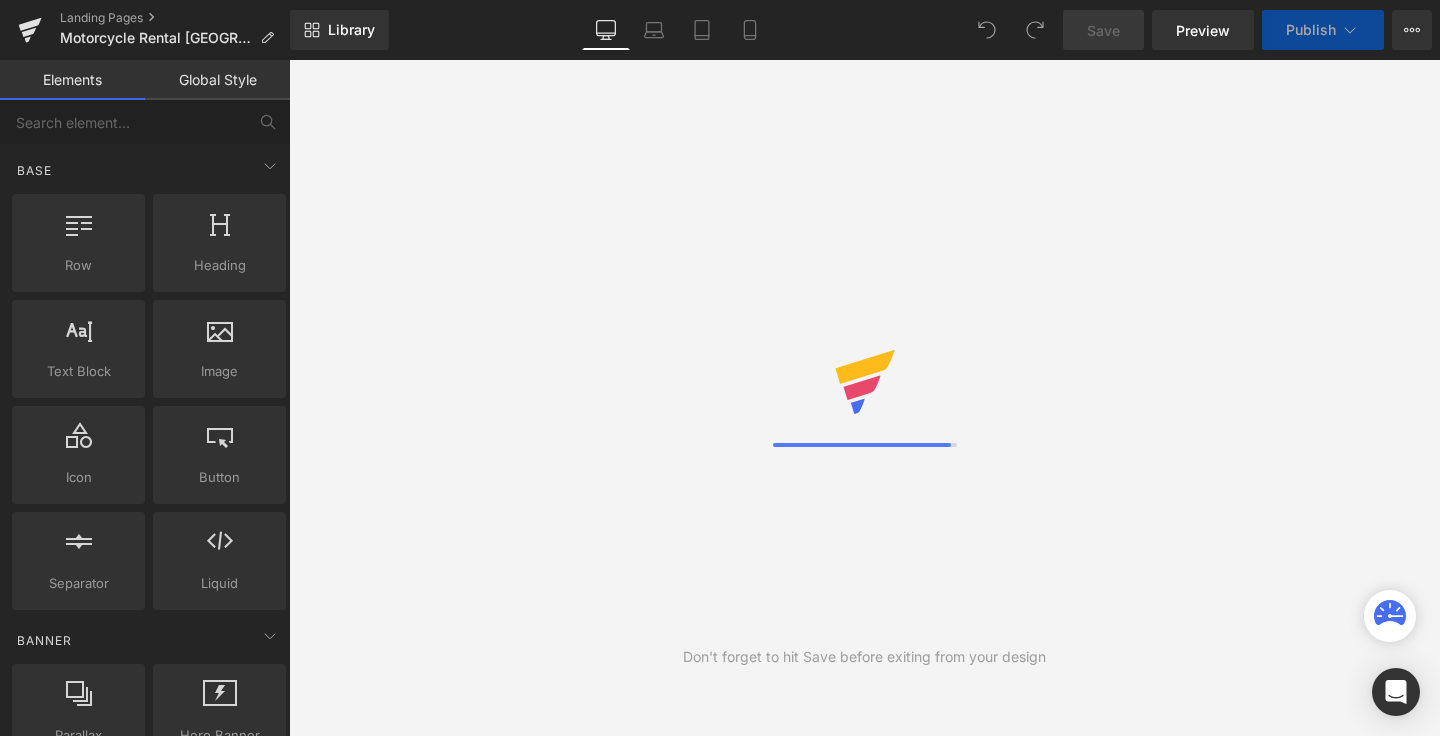 scroll, scrollTop: 0, scrollLeft: 0, axis: both 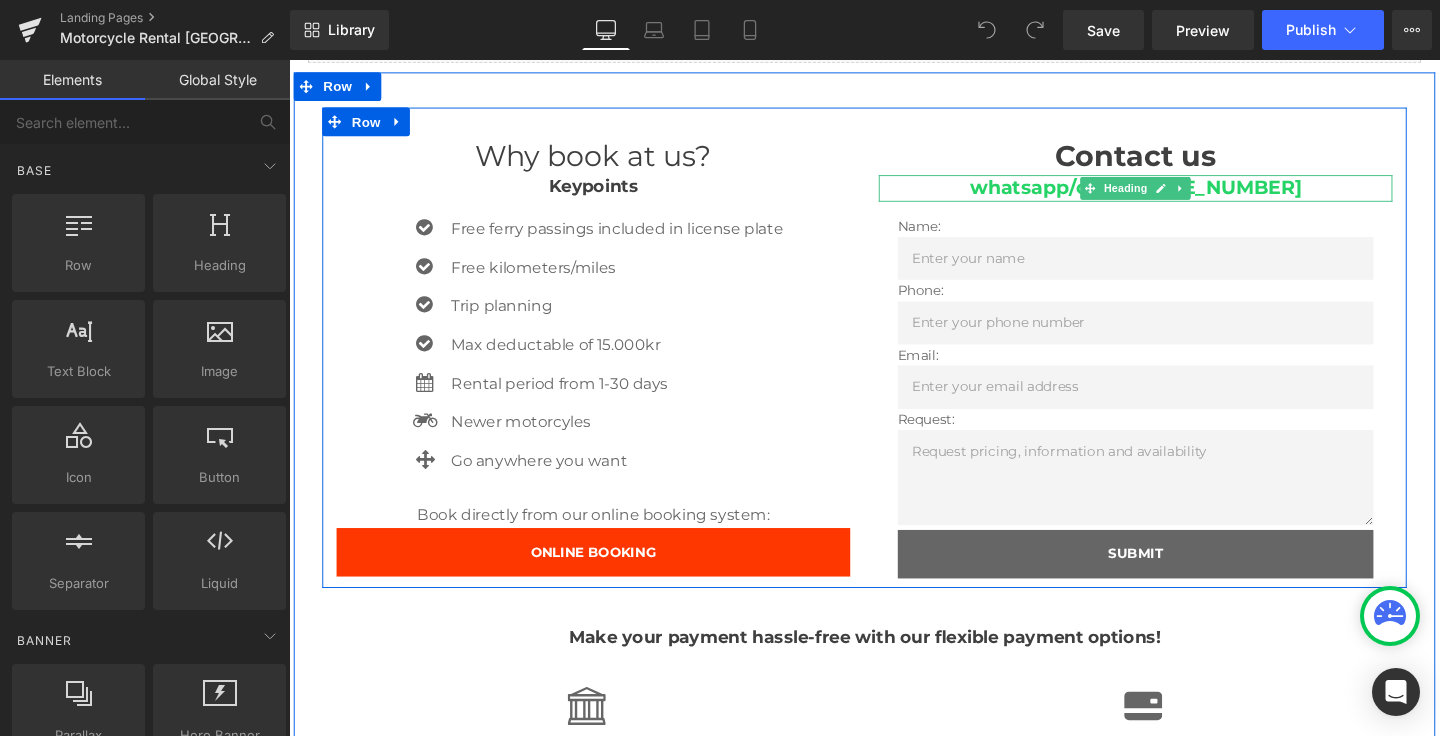 click on "whatsapp/call:" at bounding box center [1081, 194] 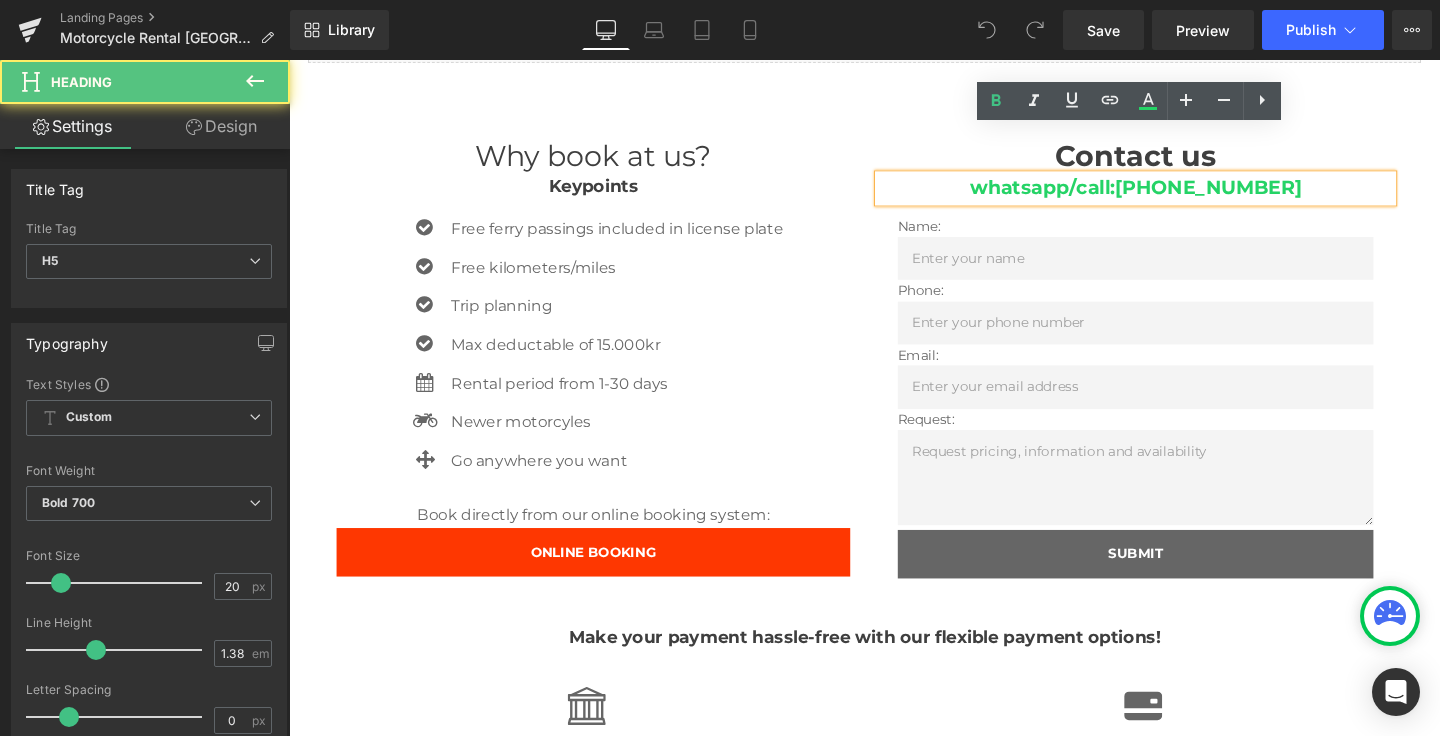 click on "whatsapp/call:" at bounding box center (1081, 194) 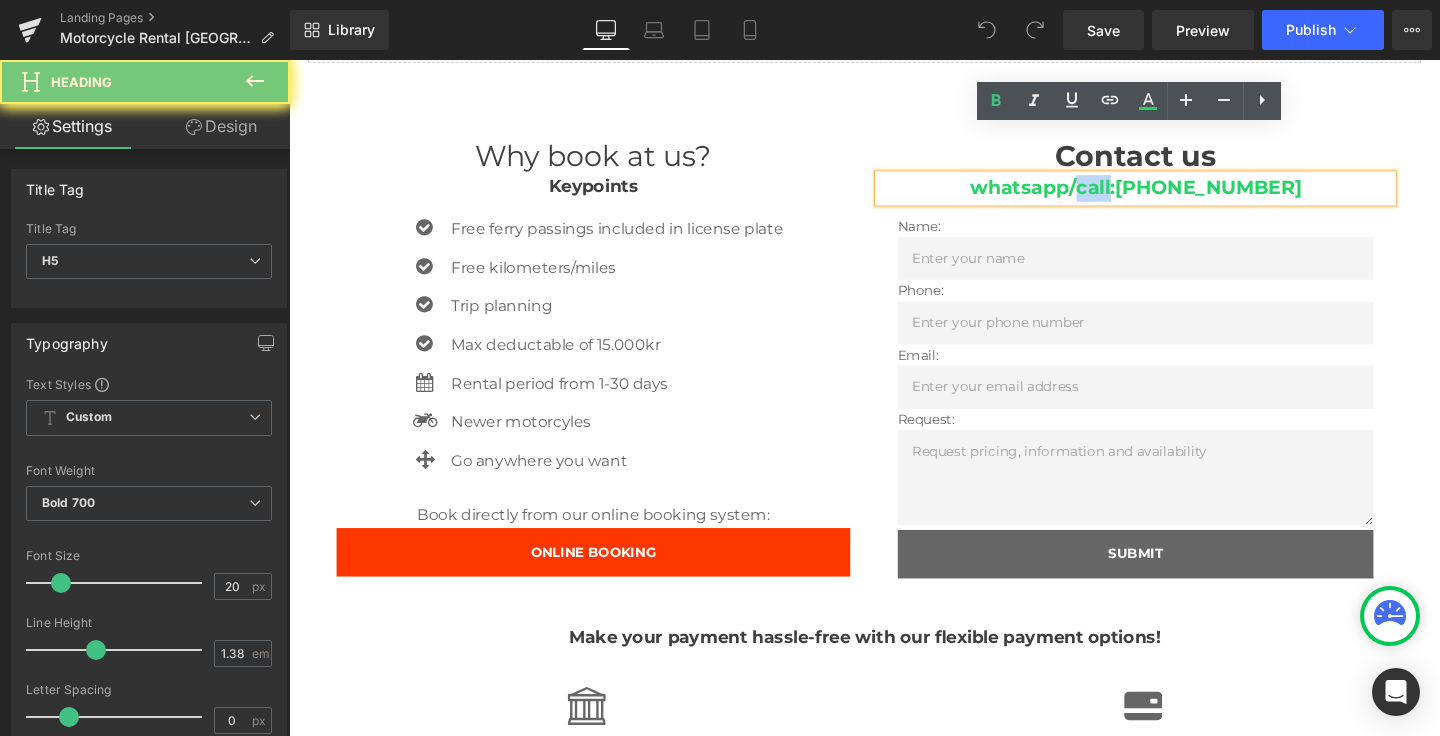 click on "whatsapp/call:" at bounding box center [1081, 194] 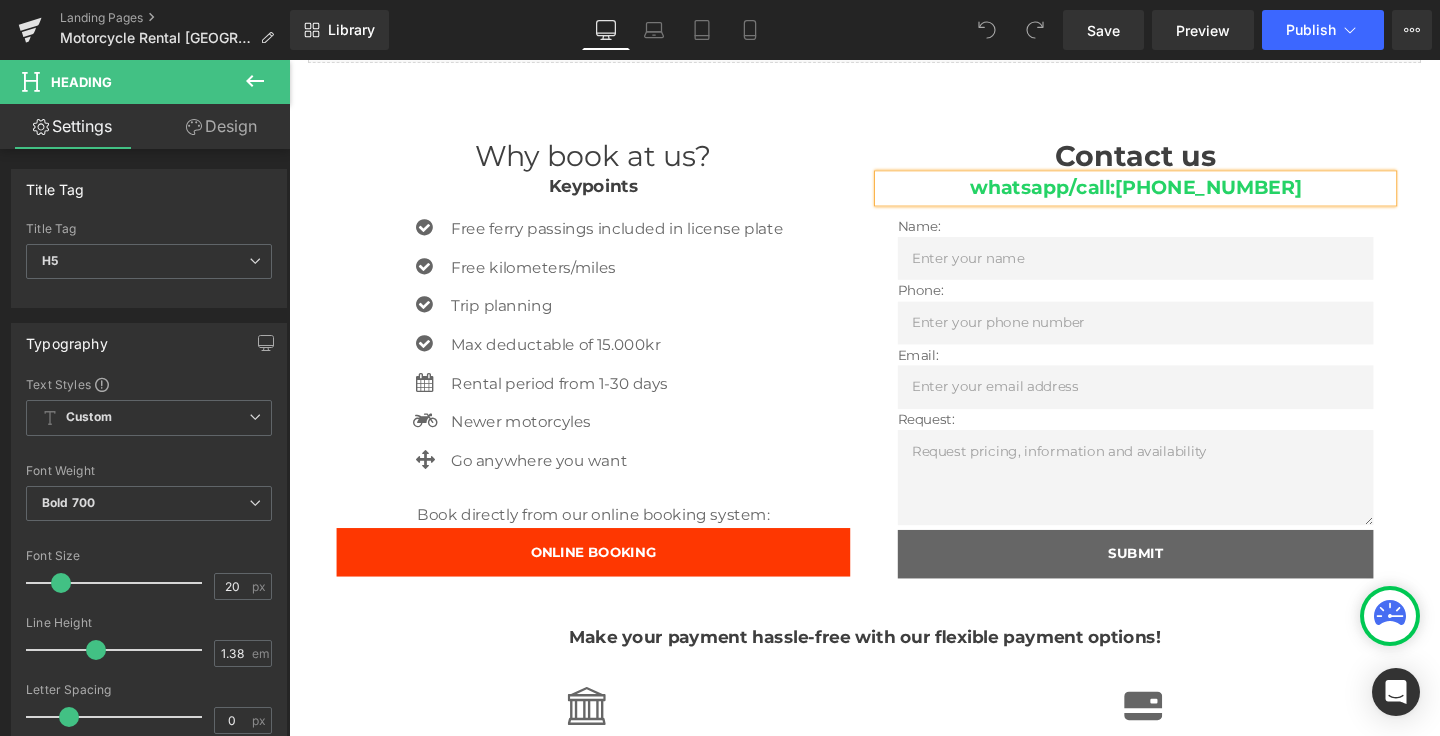 type 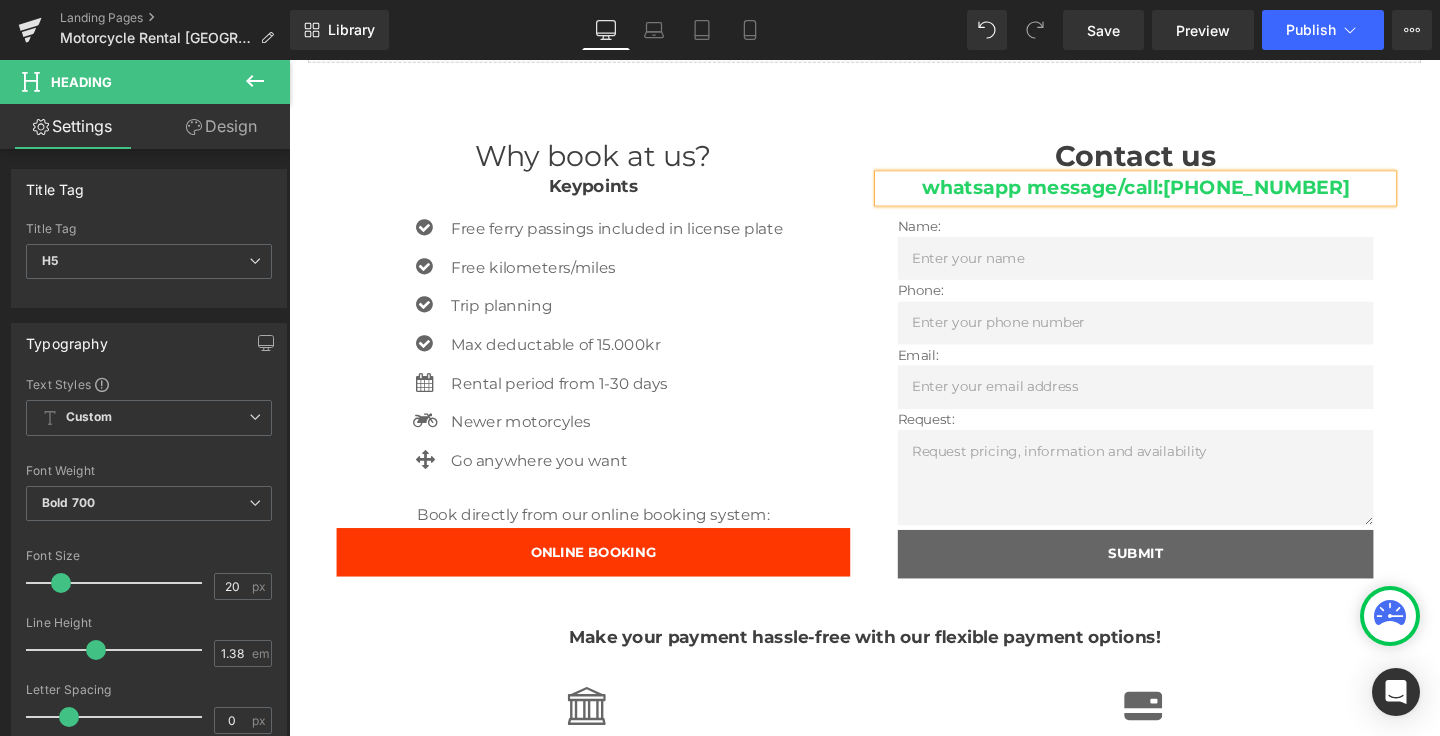 click on "whatsapp message/call:  [PHONE_NUMBER]" at bounding box center (1179, 195) 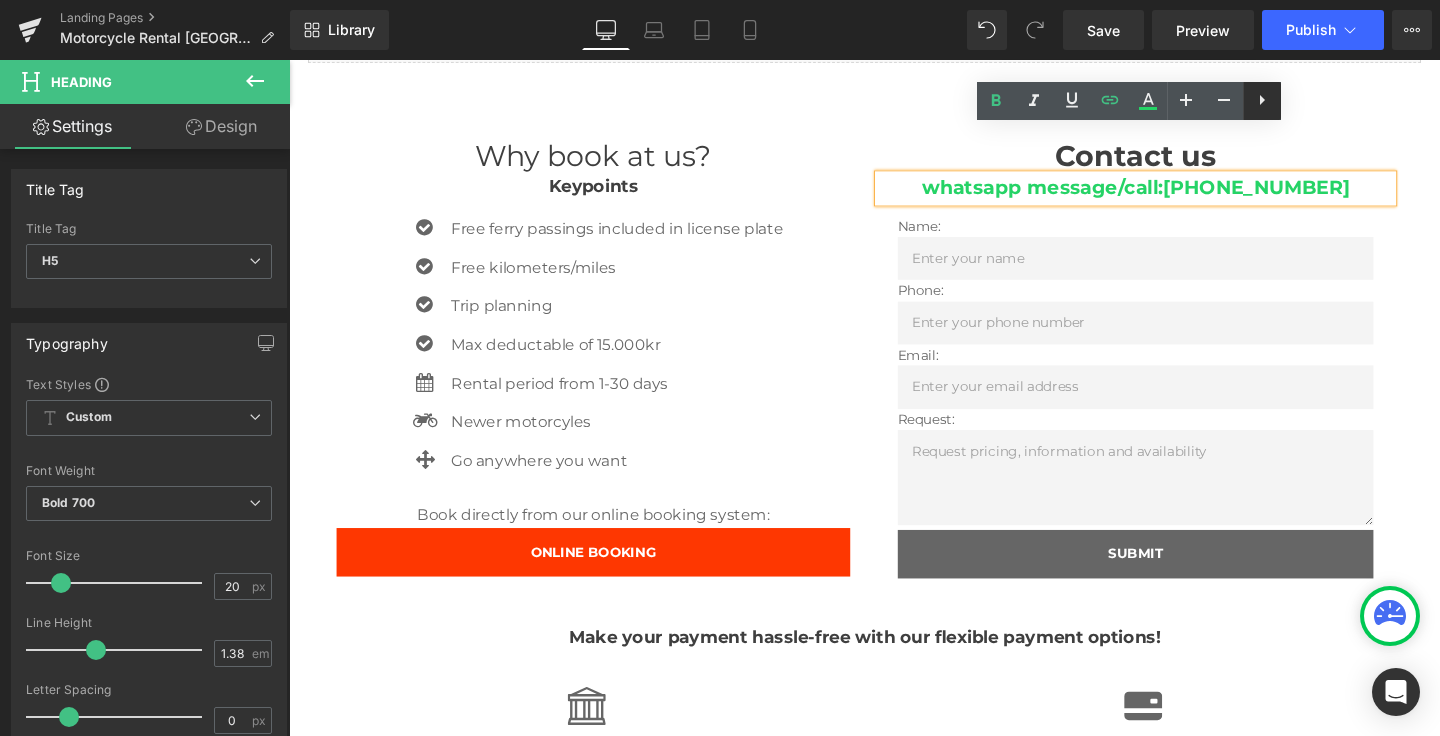 click 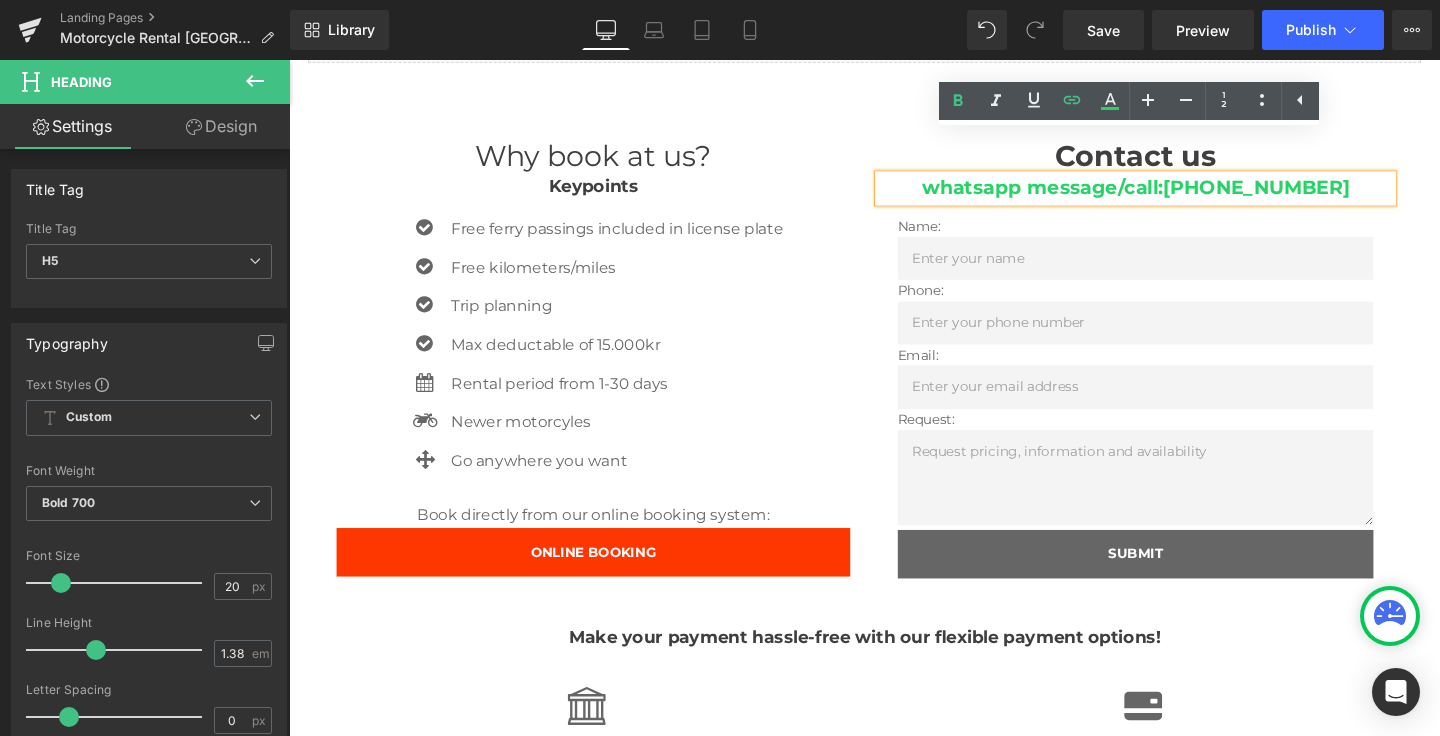 click on "Contact us  Heading         whatsapp message/call:  [PHONE_NUMBER] Heading
Name: Text Block         Text Field         Phone: Text Block         Text Field         Email: Text Block         Email Field         Request: Text Block           Text Area           SUBMIT   Submit Button
Contact Form" at bounding box center [1179, 373] 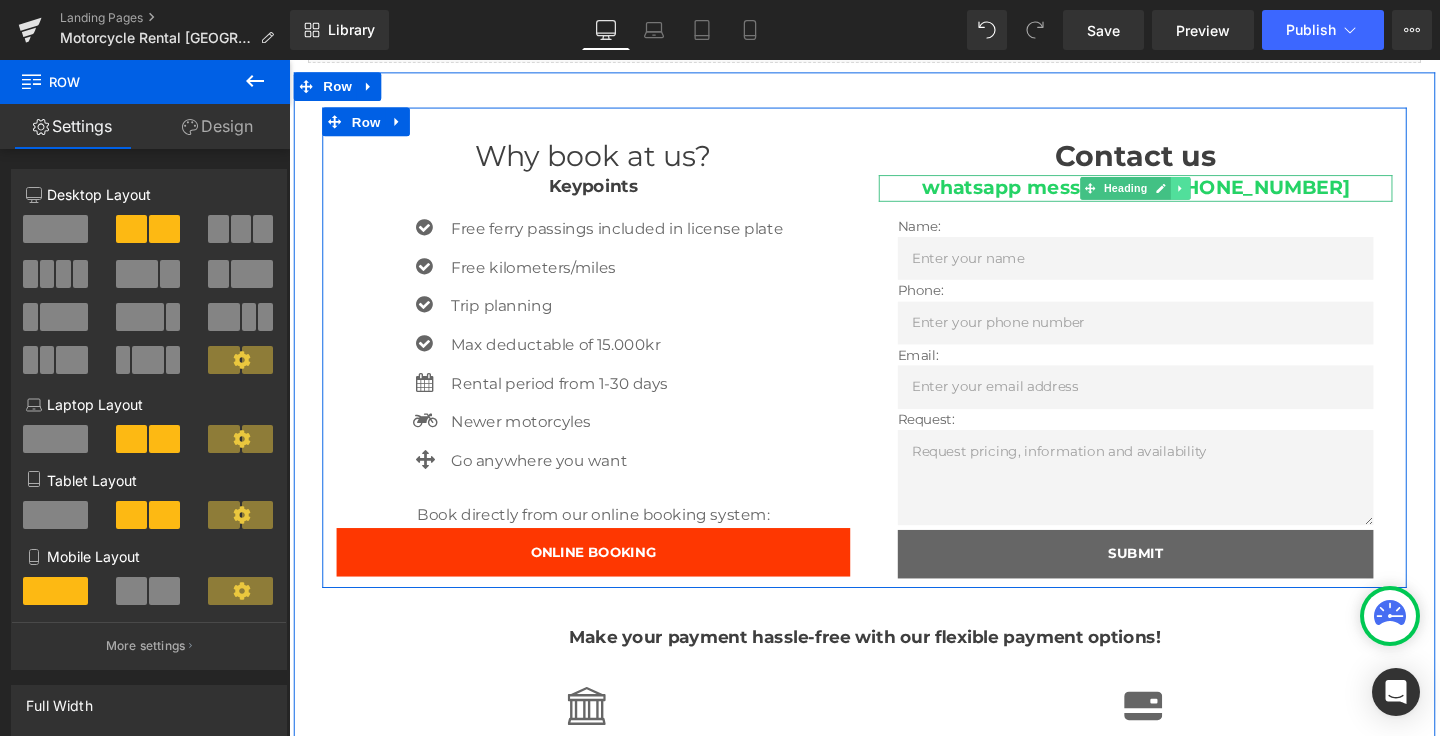 click 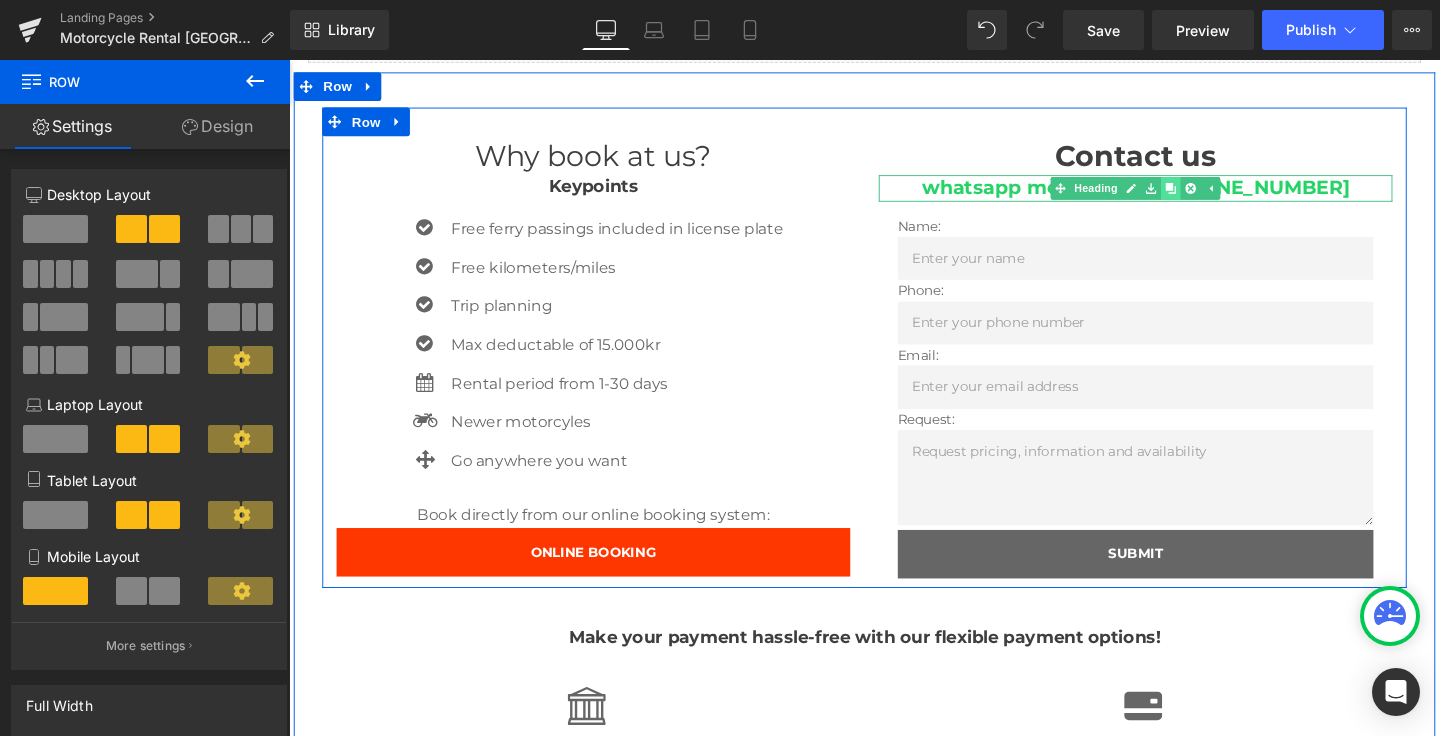 click 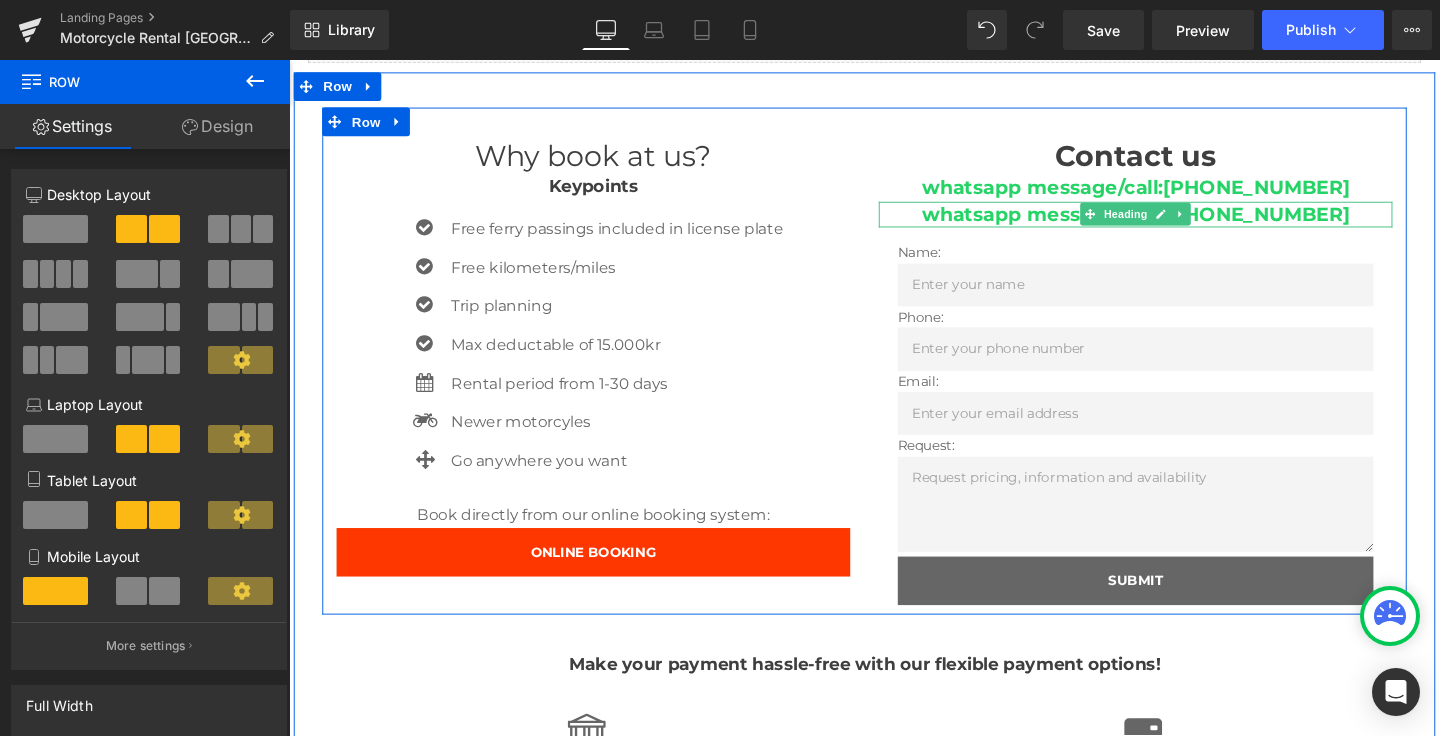 click on "whatsapp message/call:" at bounding box center (1081, 222) 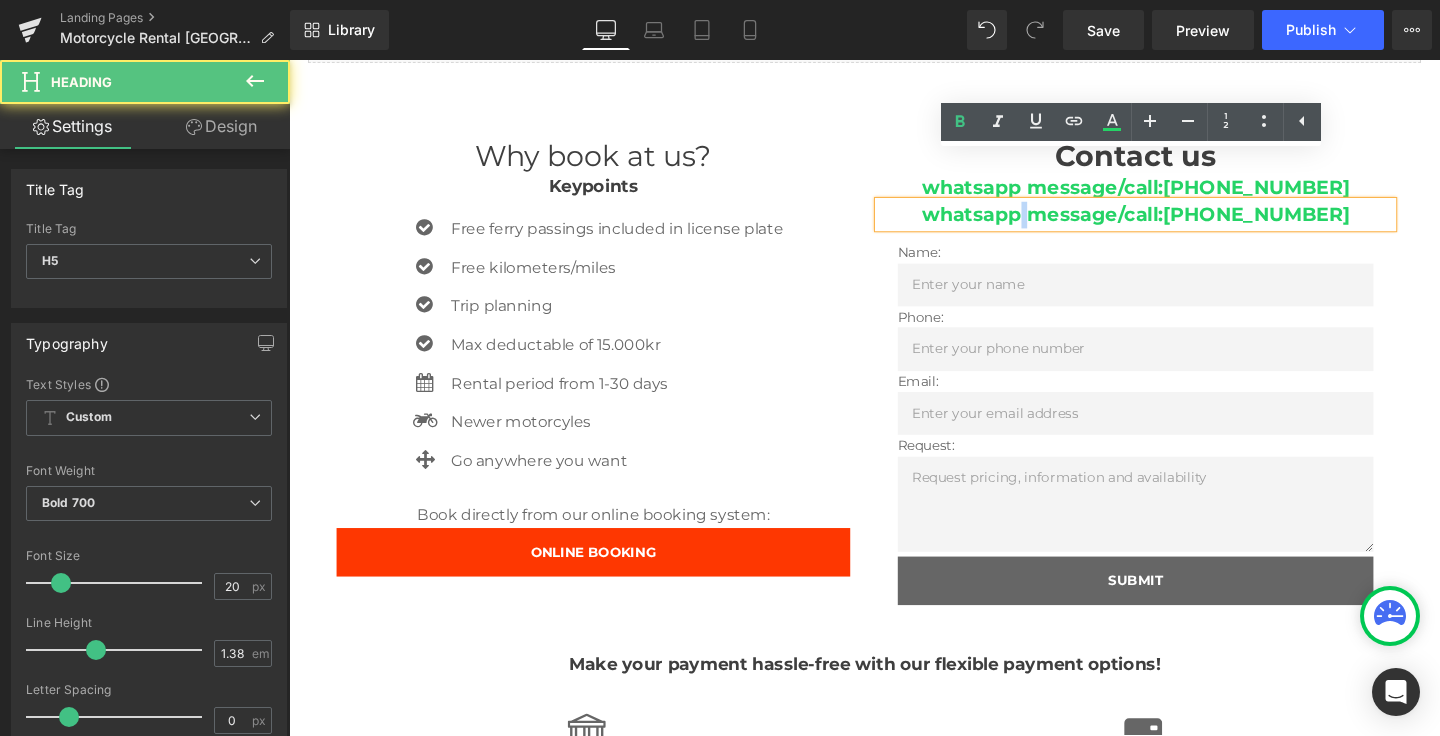 click on "whatsapp message/call:" at bounding box center (1081, 222) 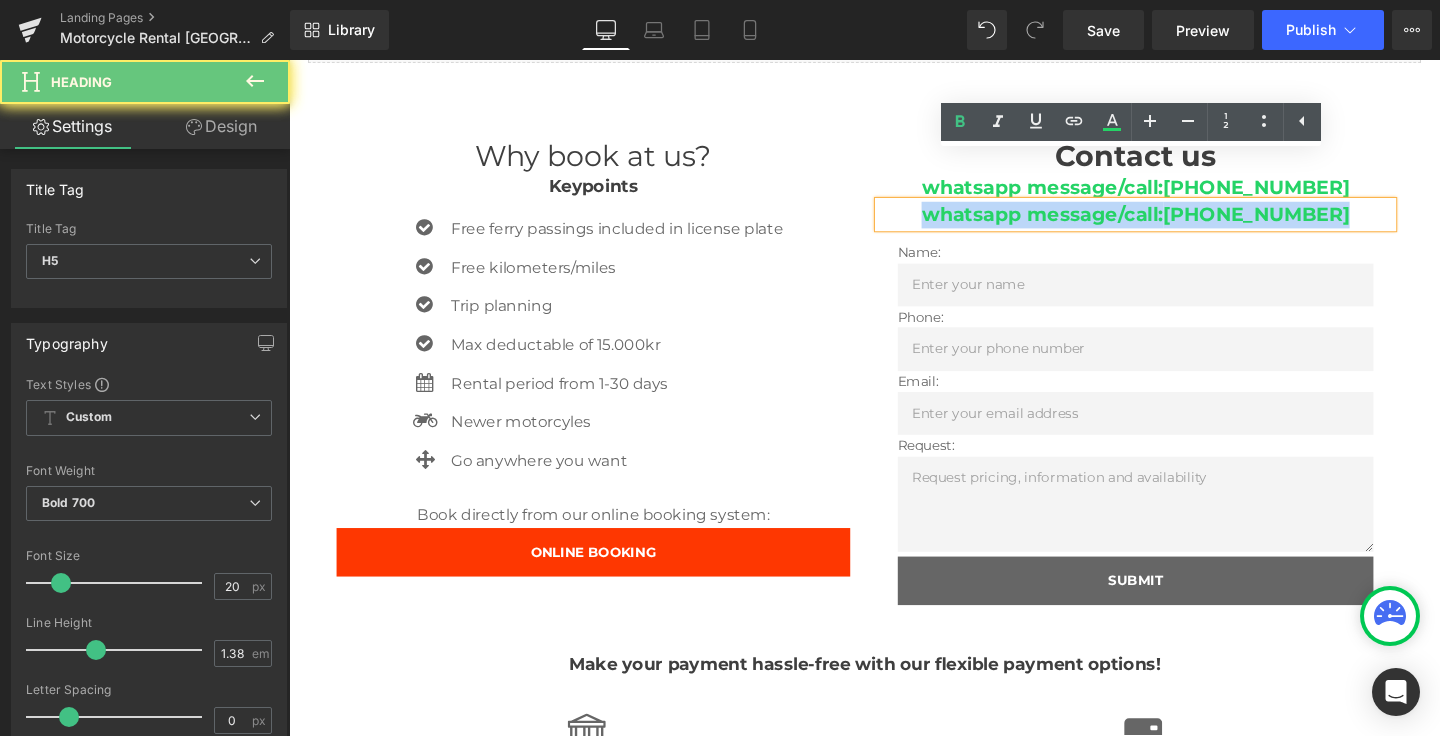click on "whatsapp message/call:" at bounding box center (1081, 222) 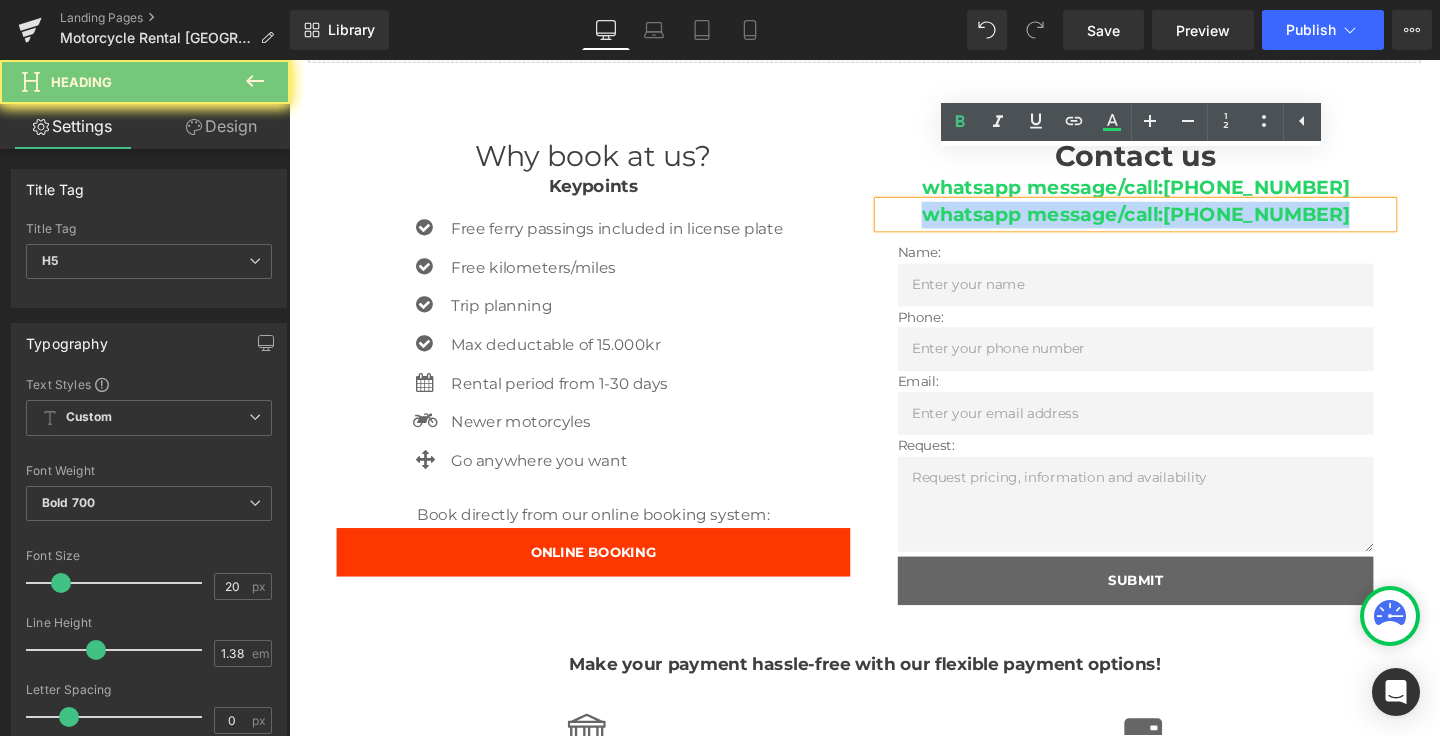 click on "whatsapp message/call:" at bounding box center [1081, 222] 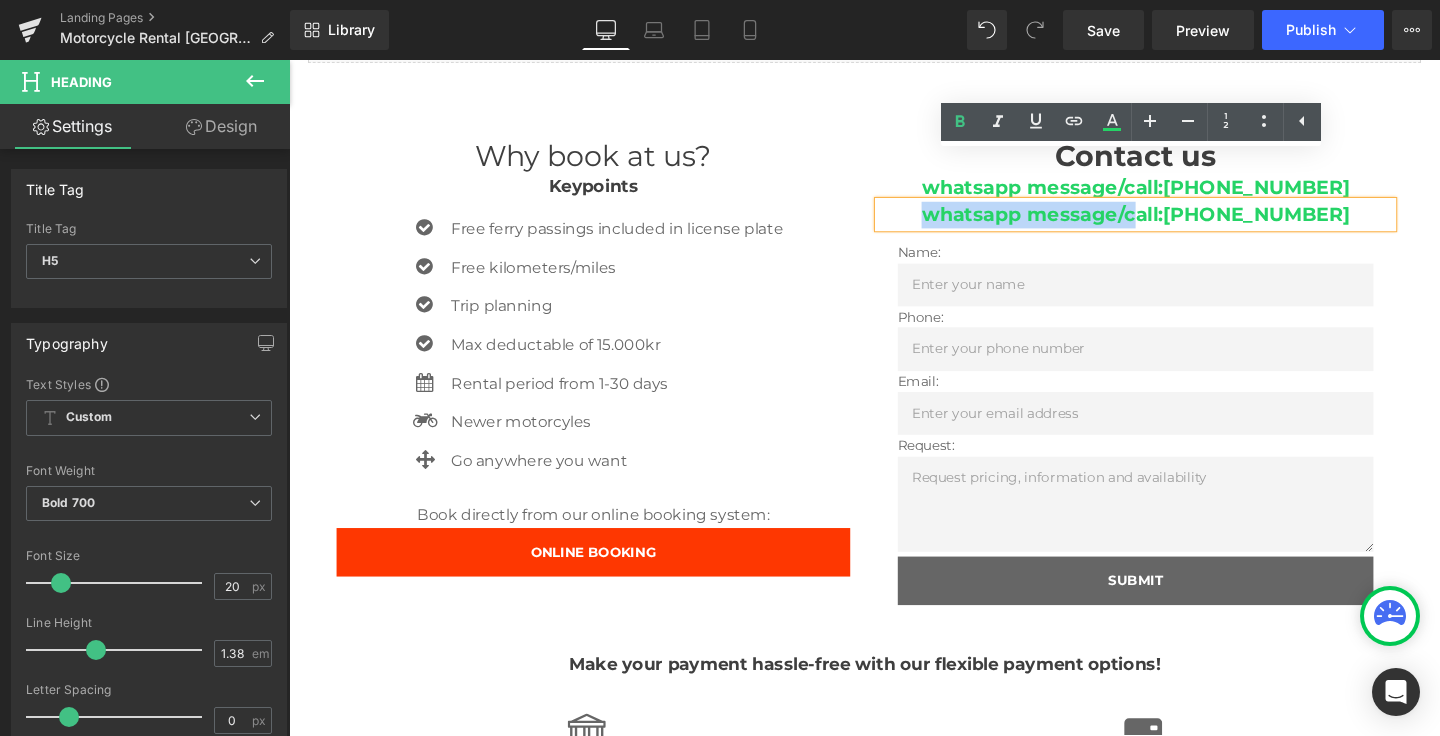 drag, startPoint x: 1190, startPoint y: 175, endPoint x: 978, endPoint y: 179, distance: 212.03773 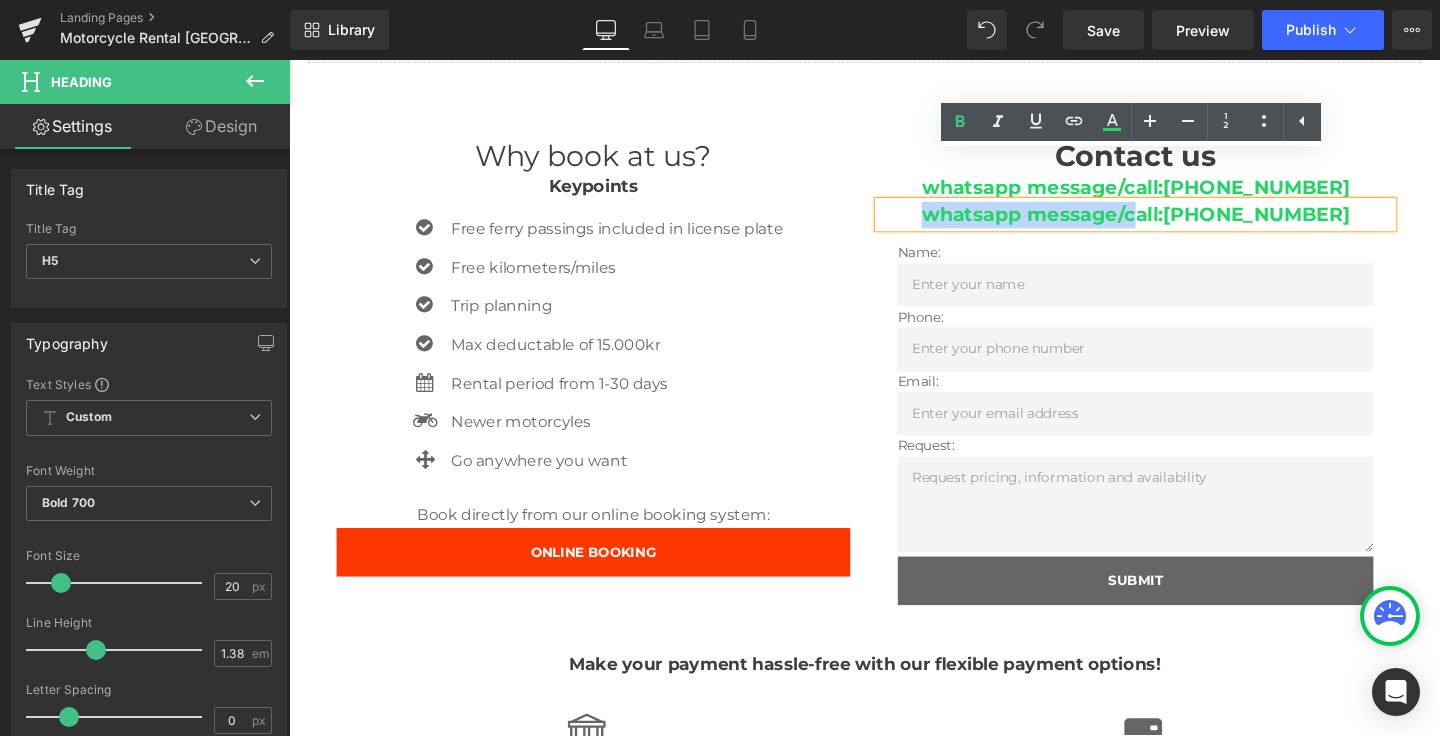 click on "whatsapp message/call:" at bounding box center (1081, 222) 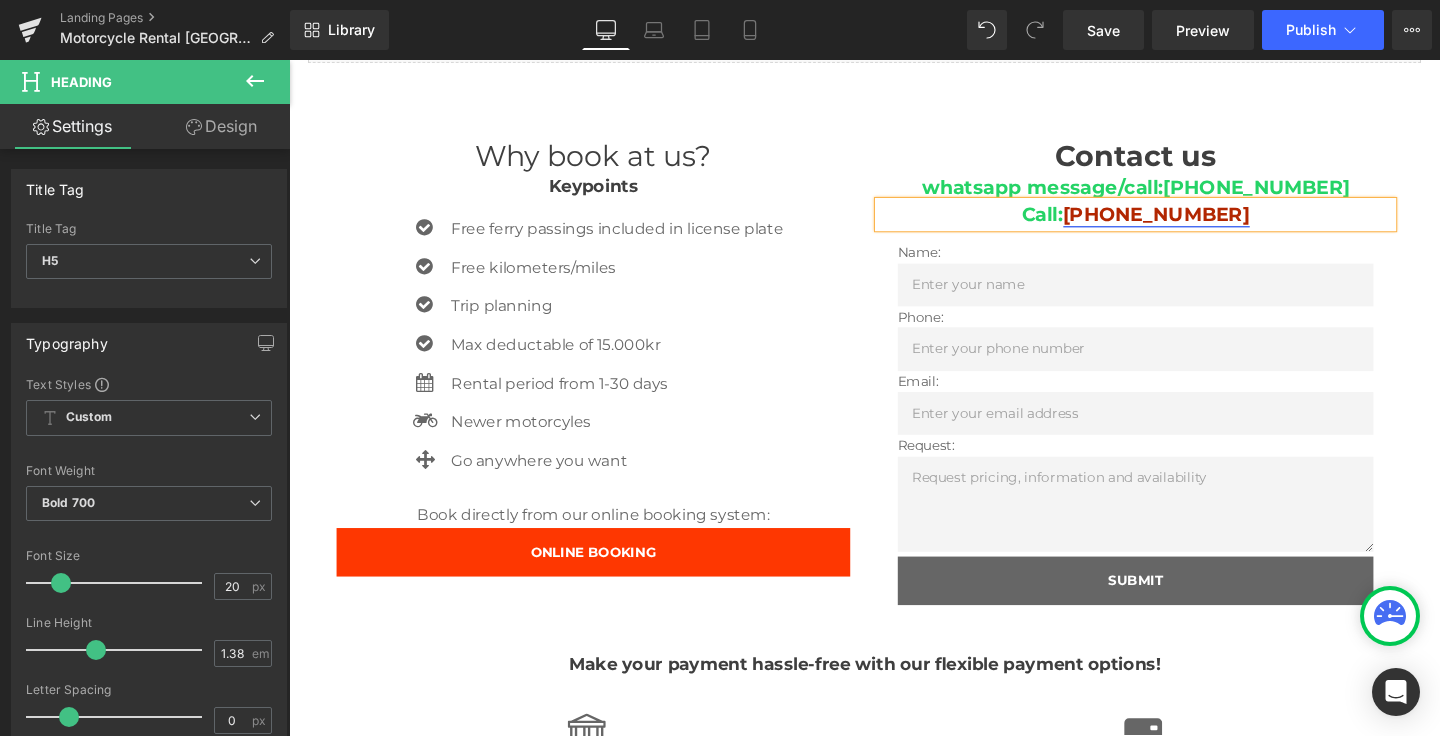 click on "[PHONE_NUMBER]" at bounding box center (1201, 222) 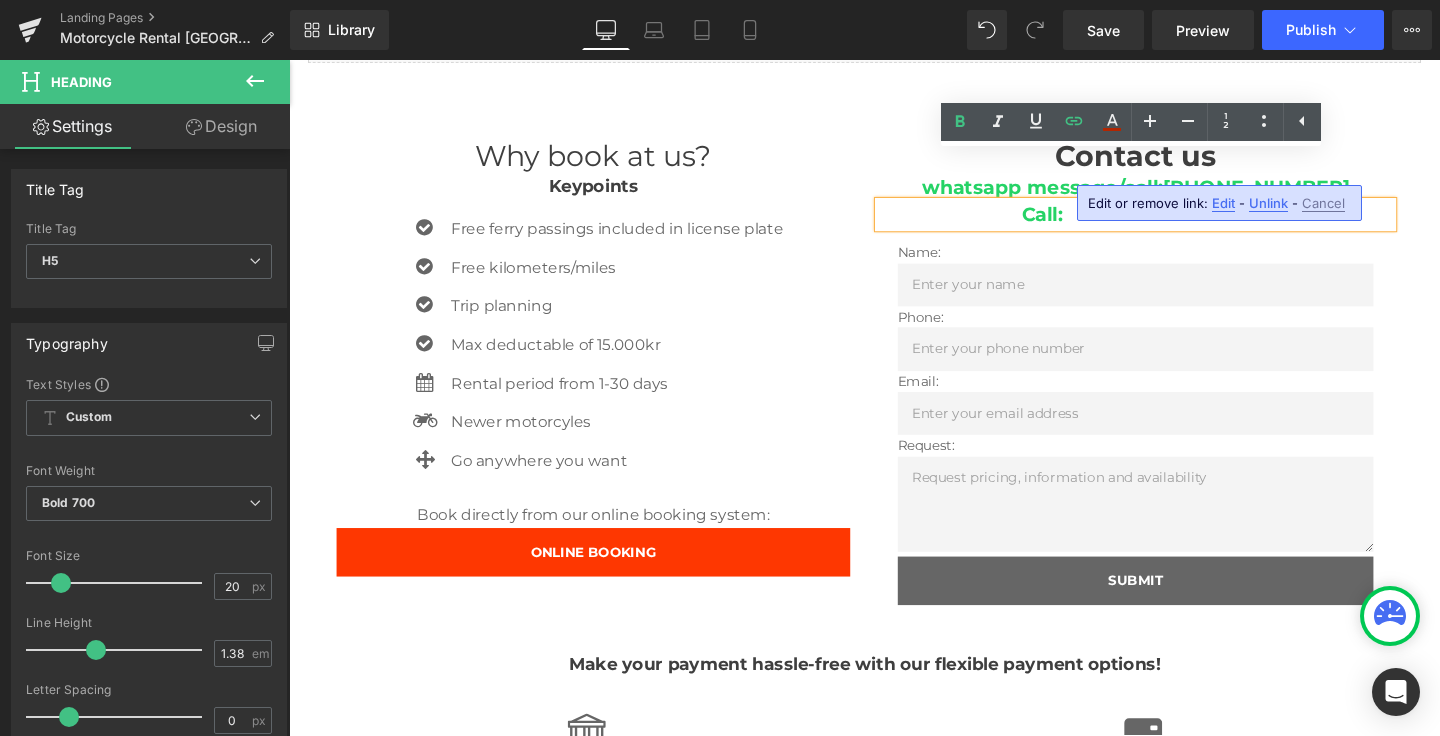 click on "Edit" at bounding box center [1223, 203] 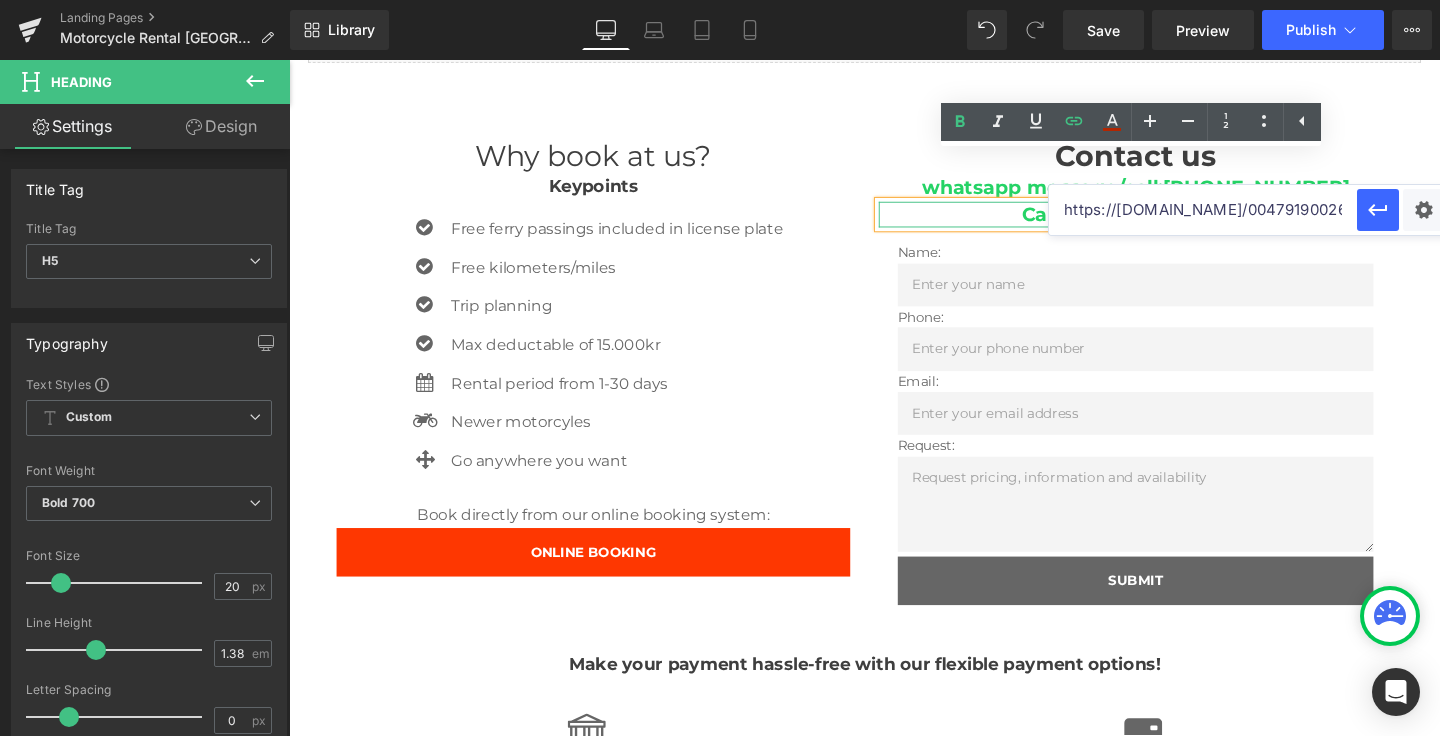 click at bounding box center [1179, 211] 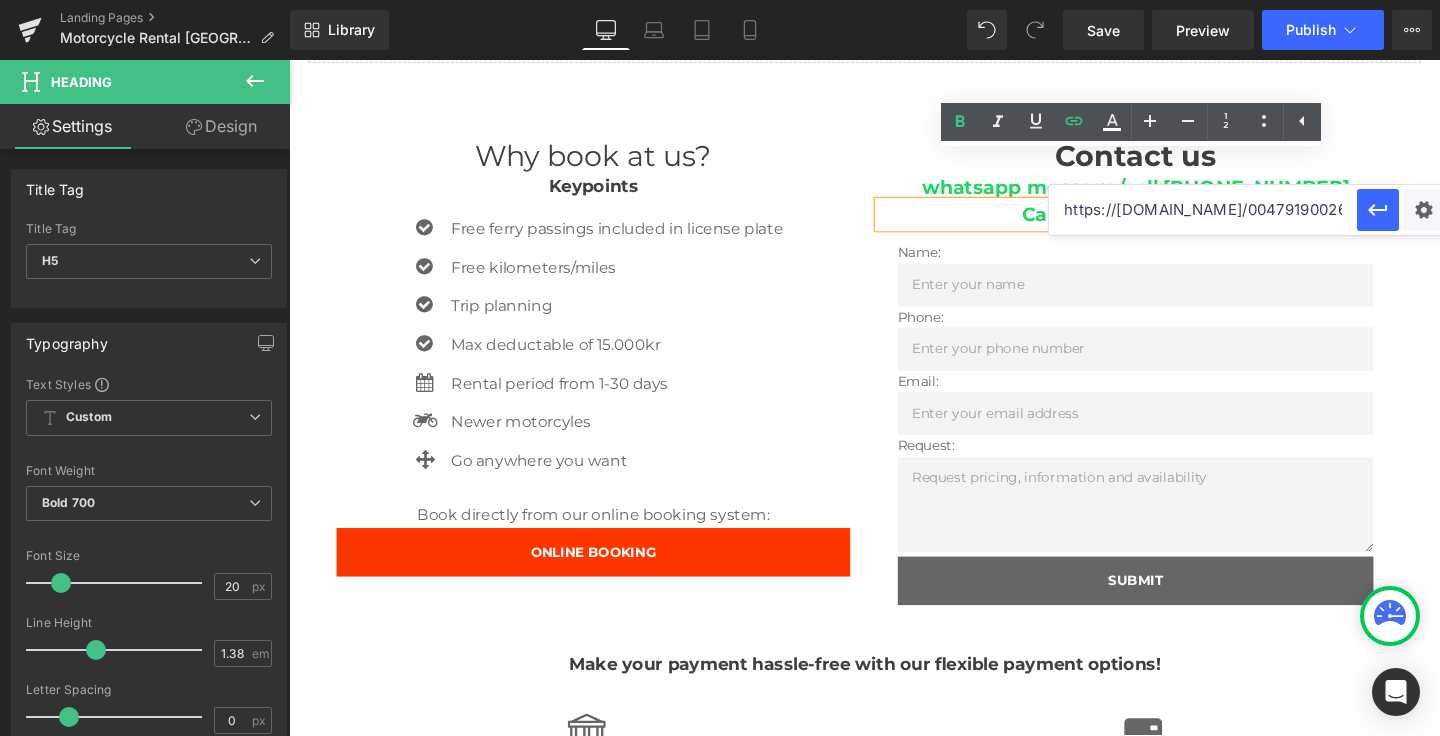 click on "https://[DOMAIN_NAME]/004791900264?text=I%want%to%get%20in%20tourch%20for%20booking" at bounding box center (1203, 210) 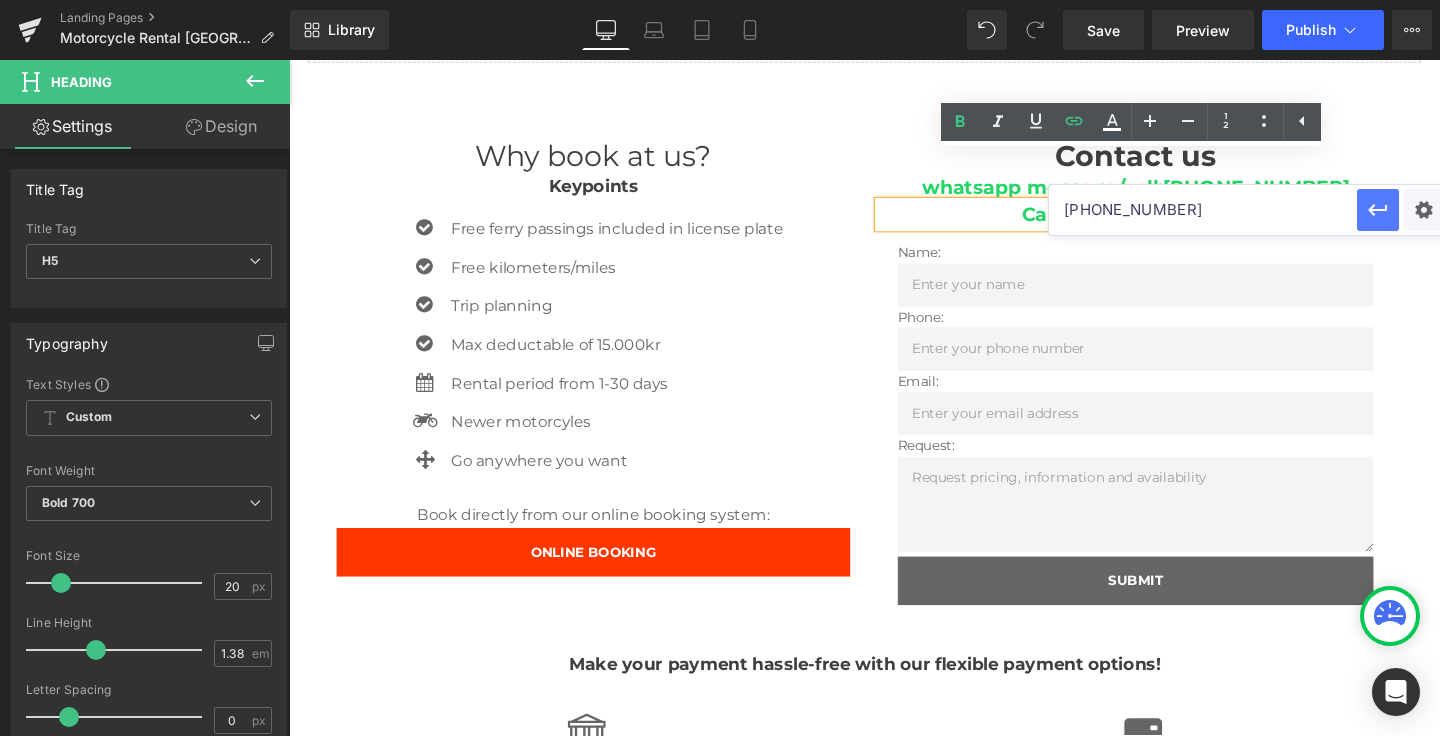 type on "[PHONE_NUMBER]" 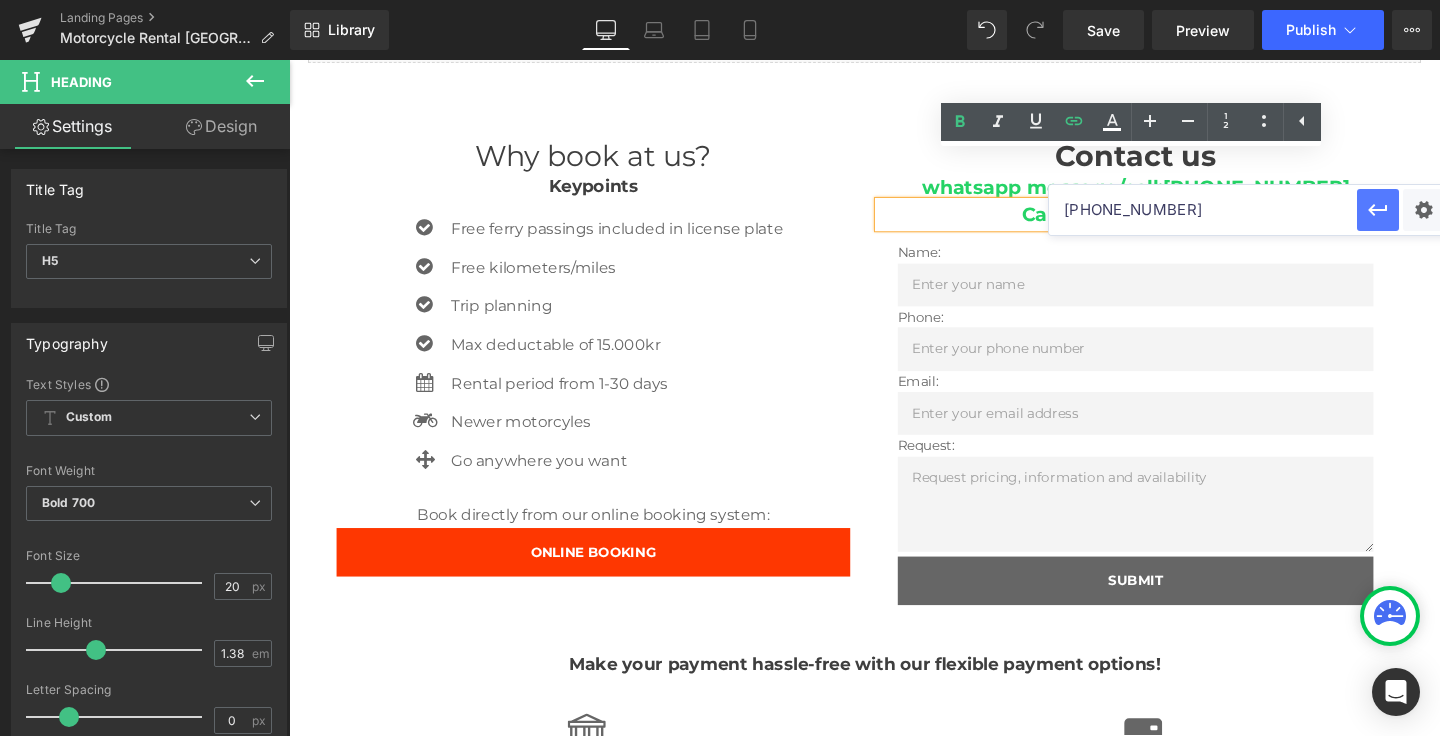 click 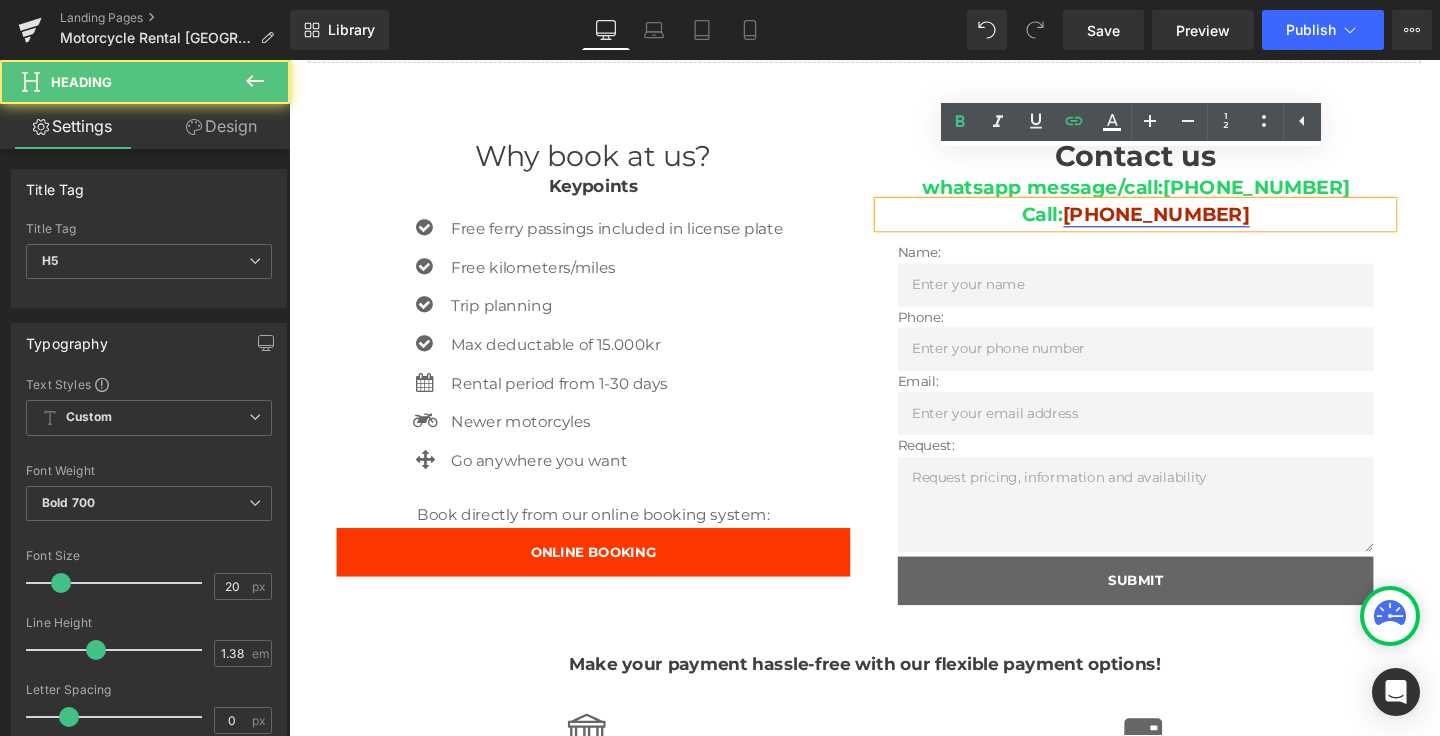 click on "[PHONE_NUMBER]" at bounding box center [1201, 222] 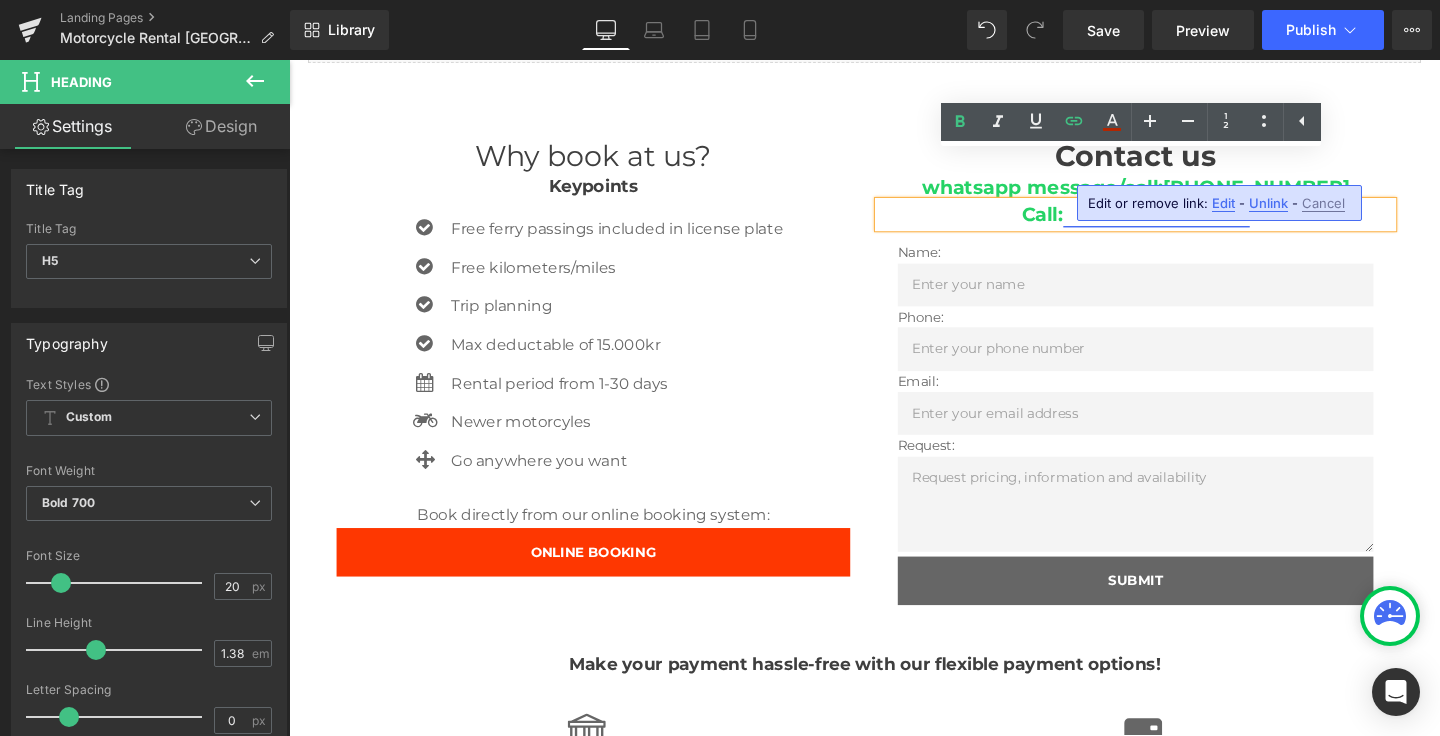 click on "[PHONE_NUMBER]" at bounding box center [1201, 222] 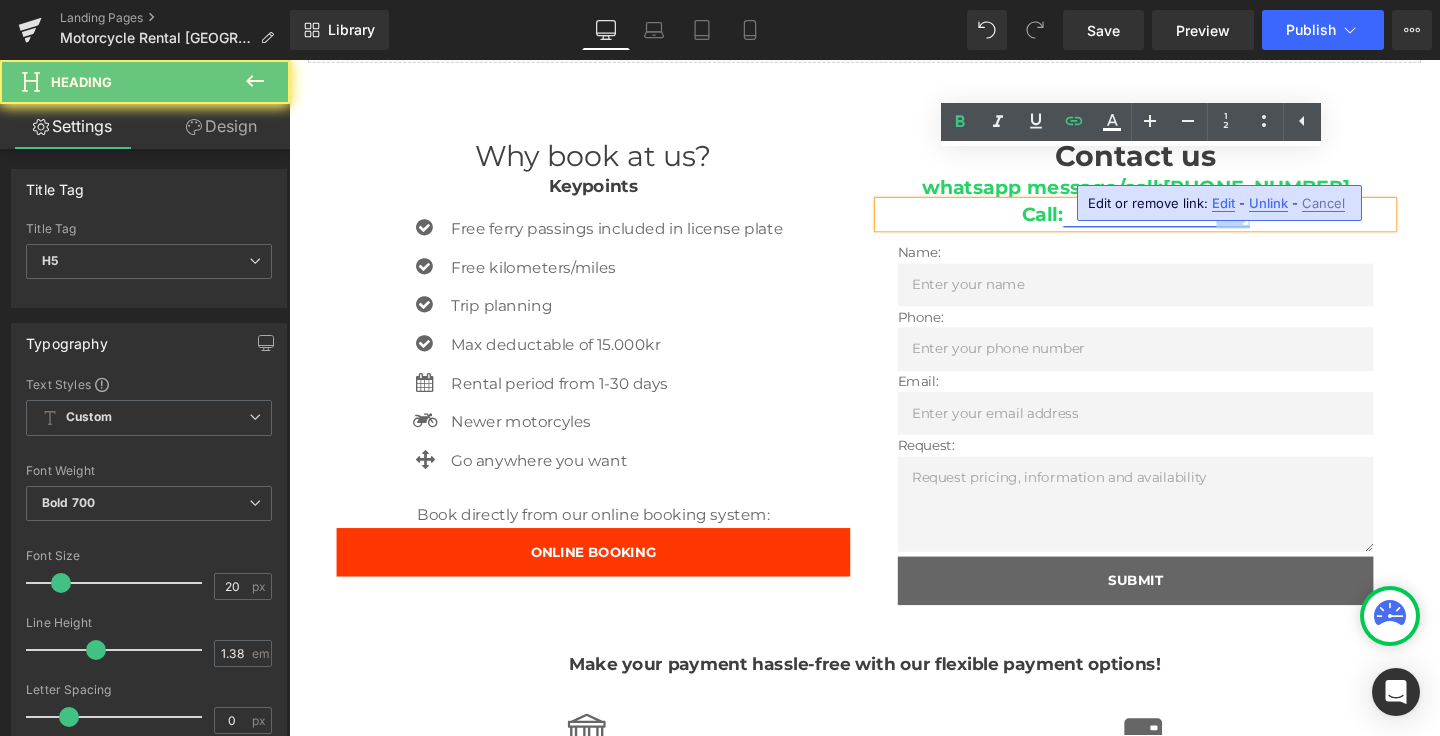 click on "[PHONE_NUMBER]" at bounding box center [1201, 222] 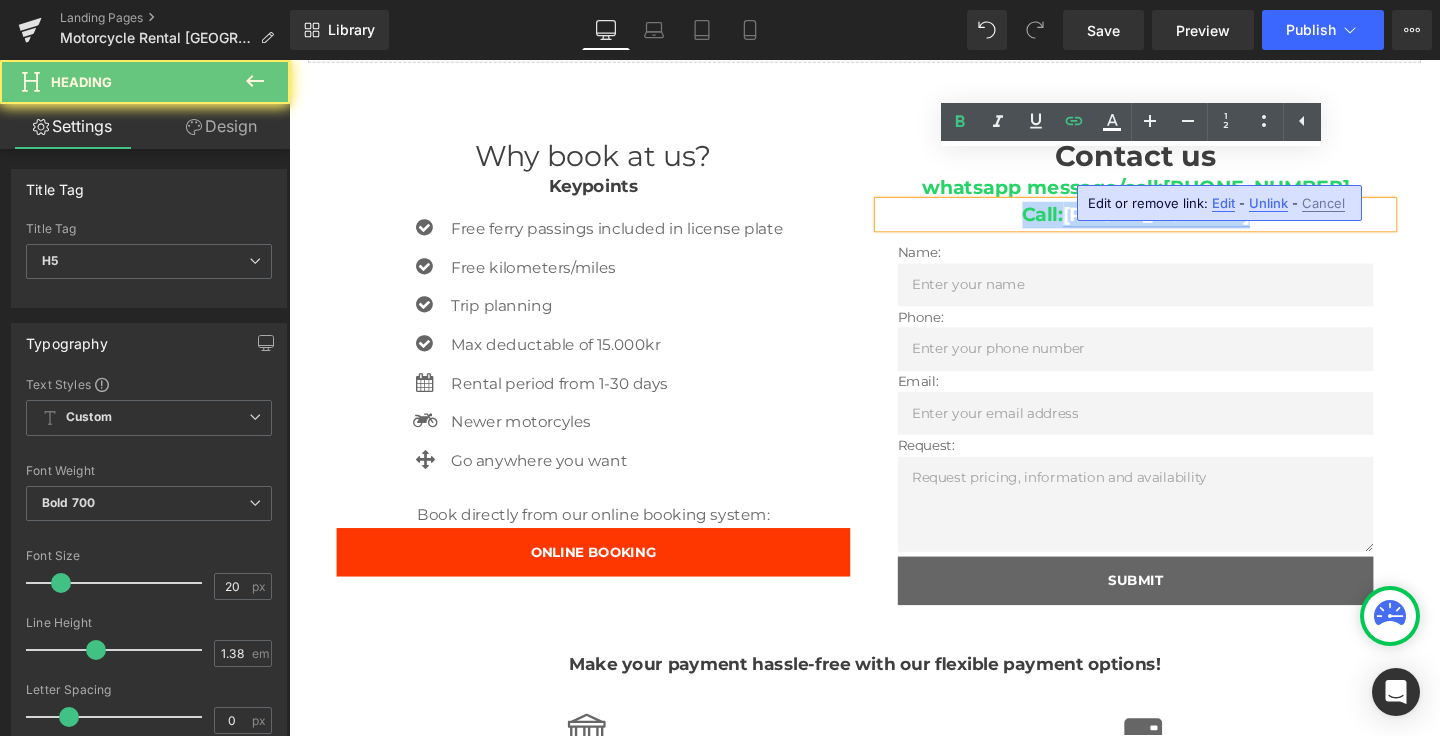click on "[PHONE_NUMBER]" at bounding box center (1201, 222) 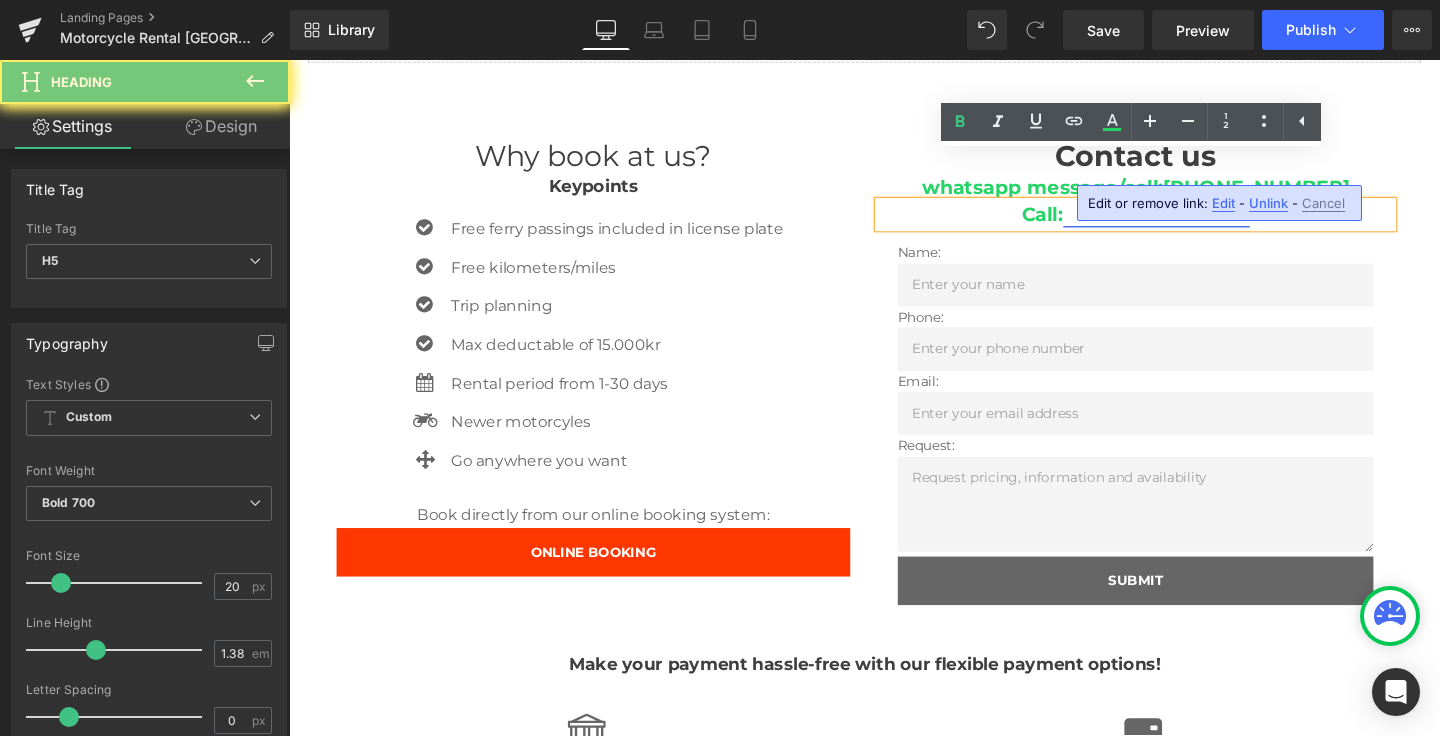 click on "[PHONE_NUMBER]" at bounding box center [1201, 222] 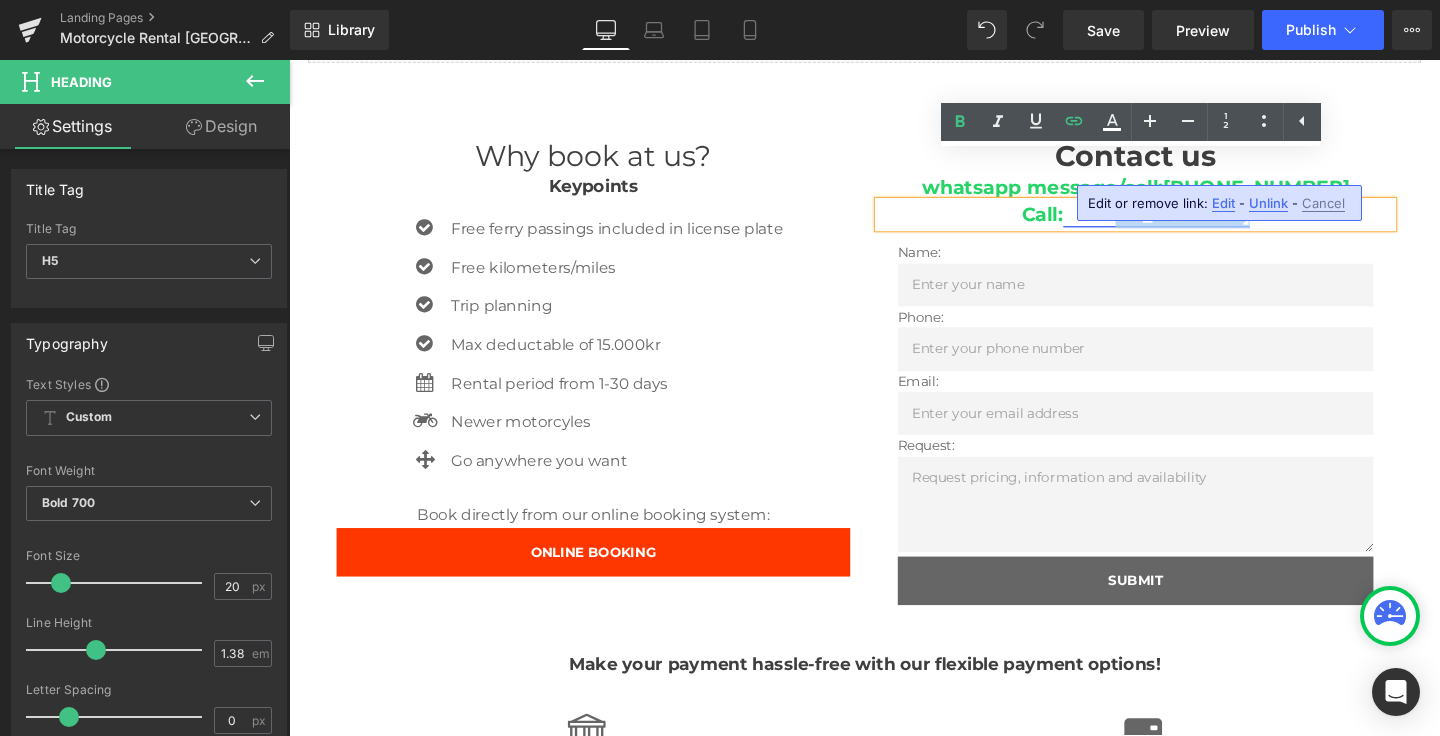 drag, startPoint x: 1283, startPoint y: 175, endPoint x: 1171, endPoint y: 177, distance: 112.01785 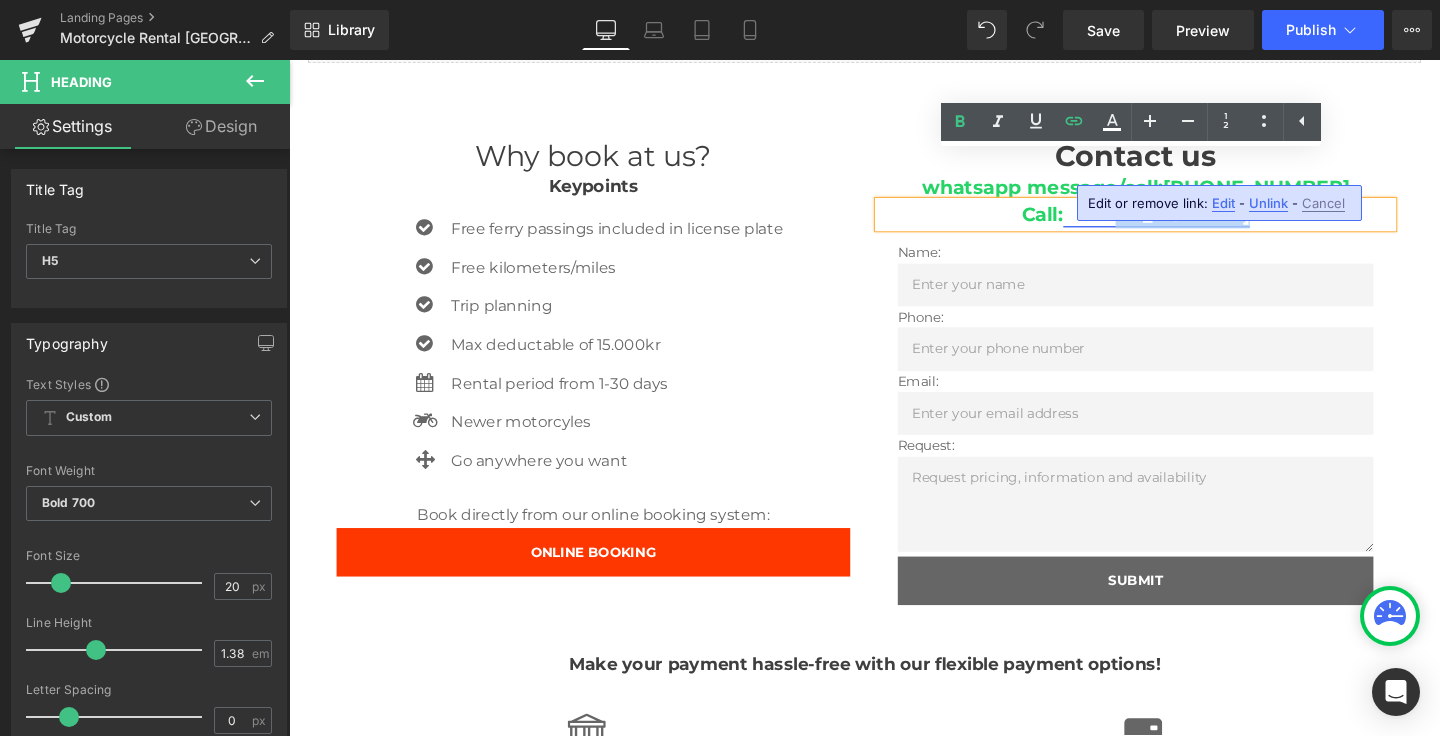 click on "Call:  [PHONE_NUMBER]" at bounding box center [1179, 223] 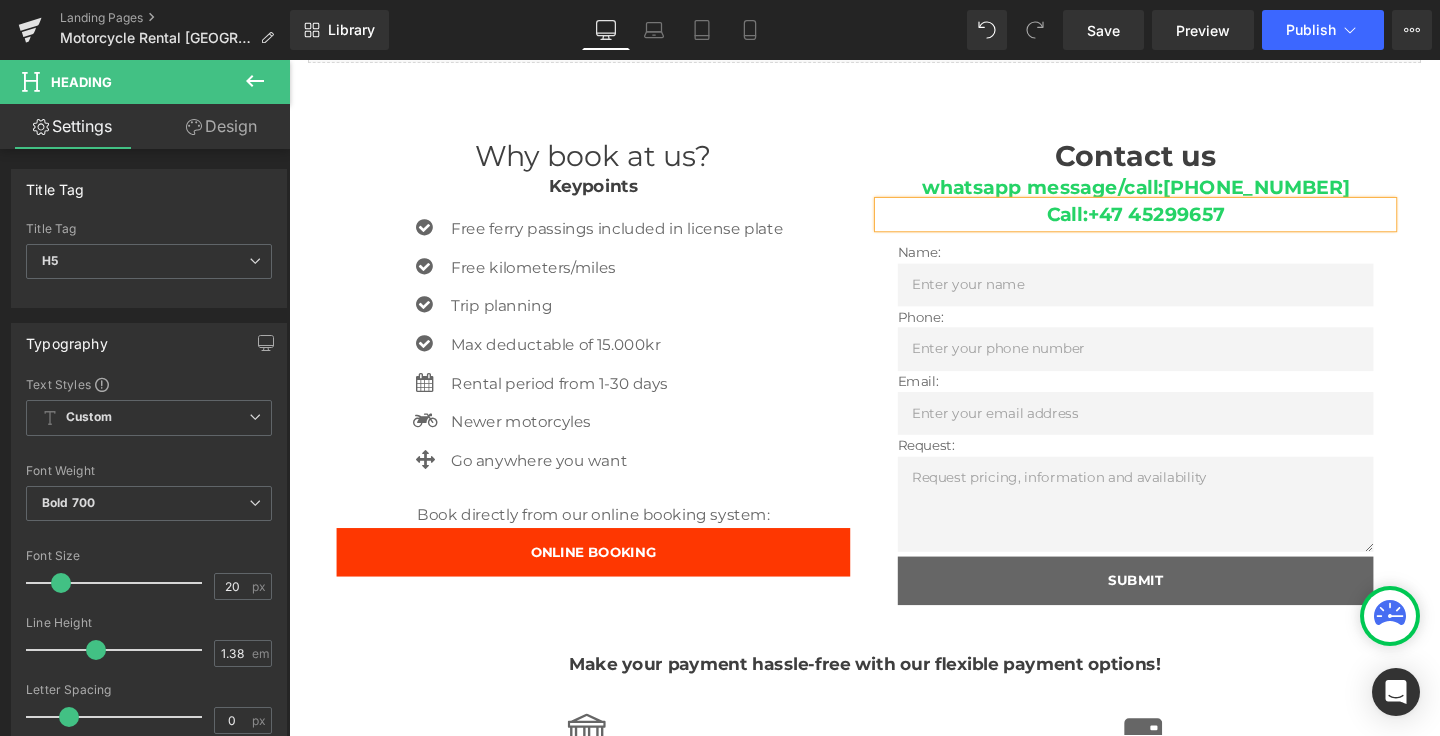 click on "Call:  [PHONE_NUMBER]" at bounding box center (1179, 223) 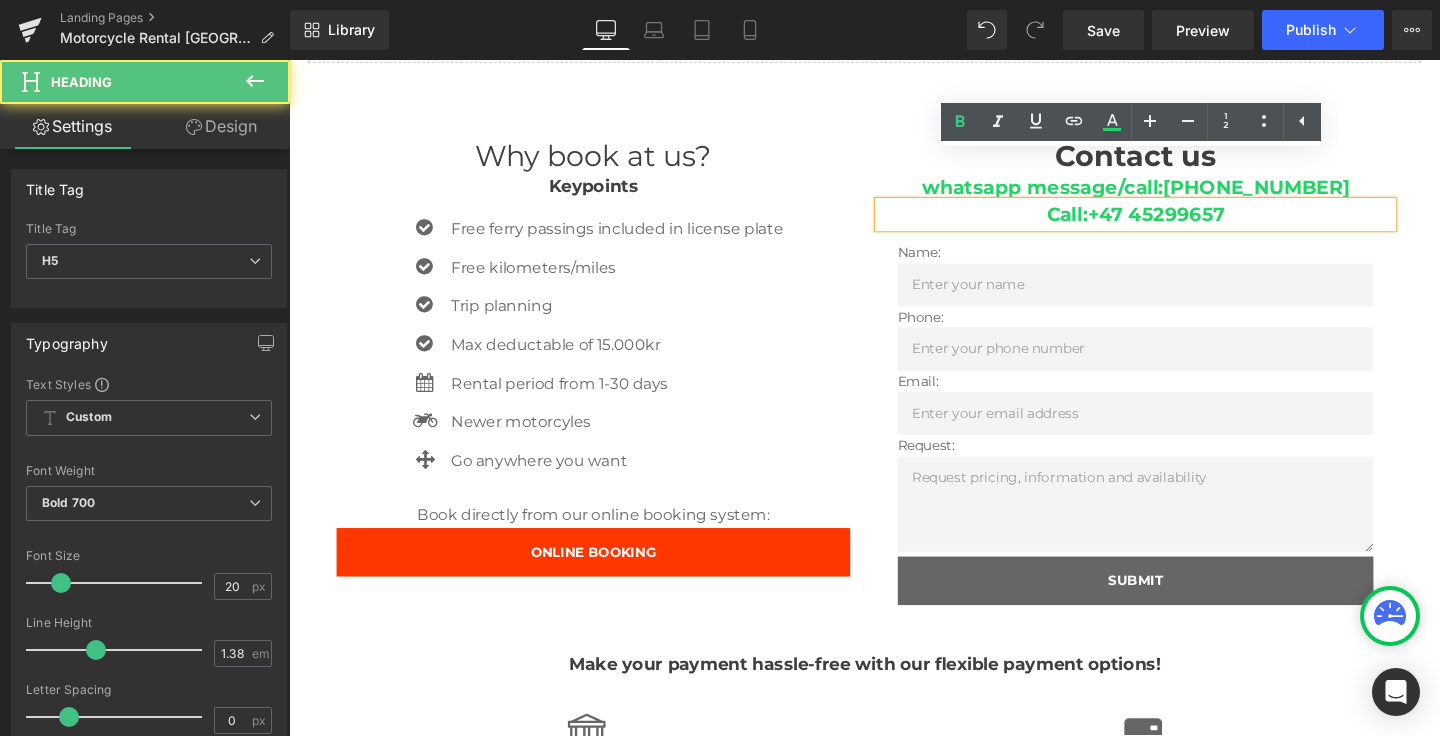 click at bounding box center (289, 60) 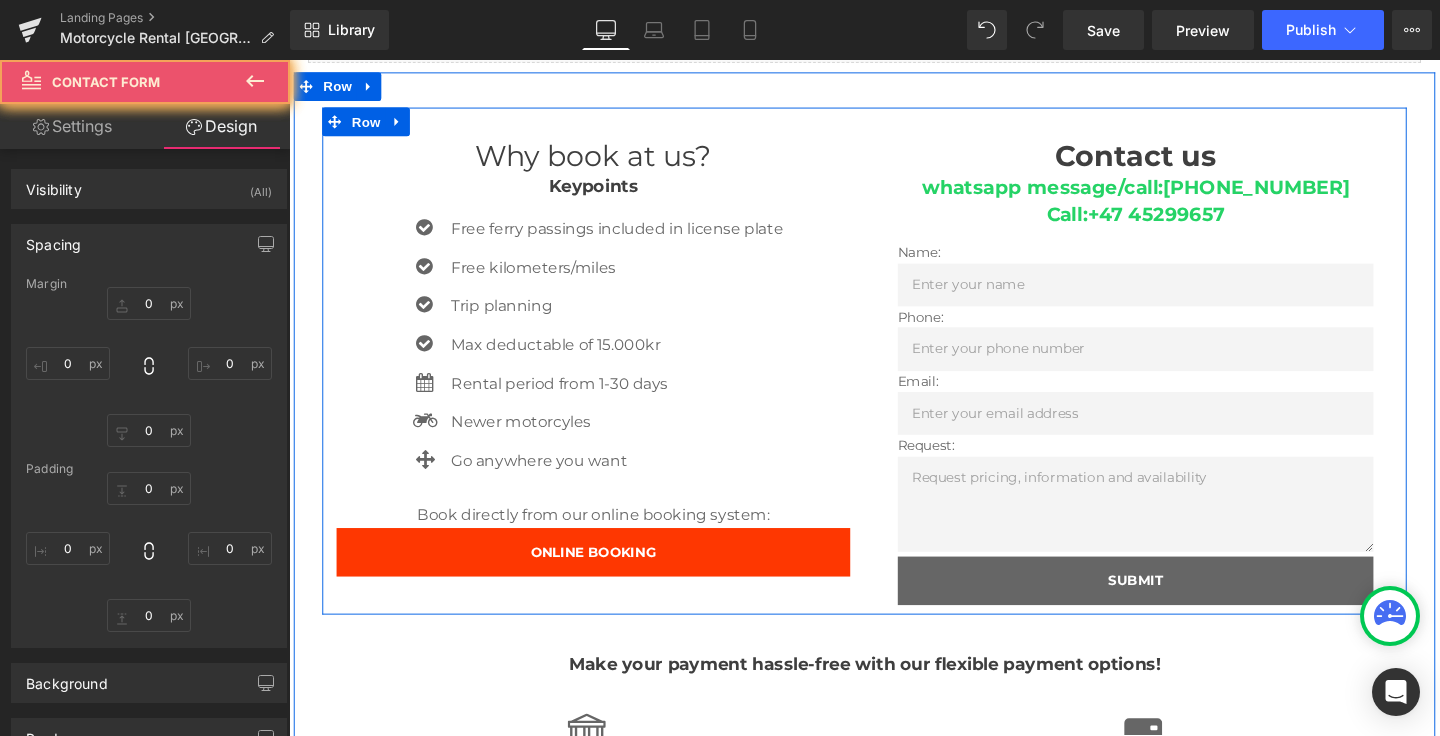 type on "0" 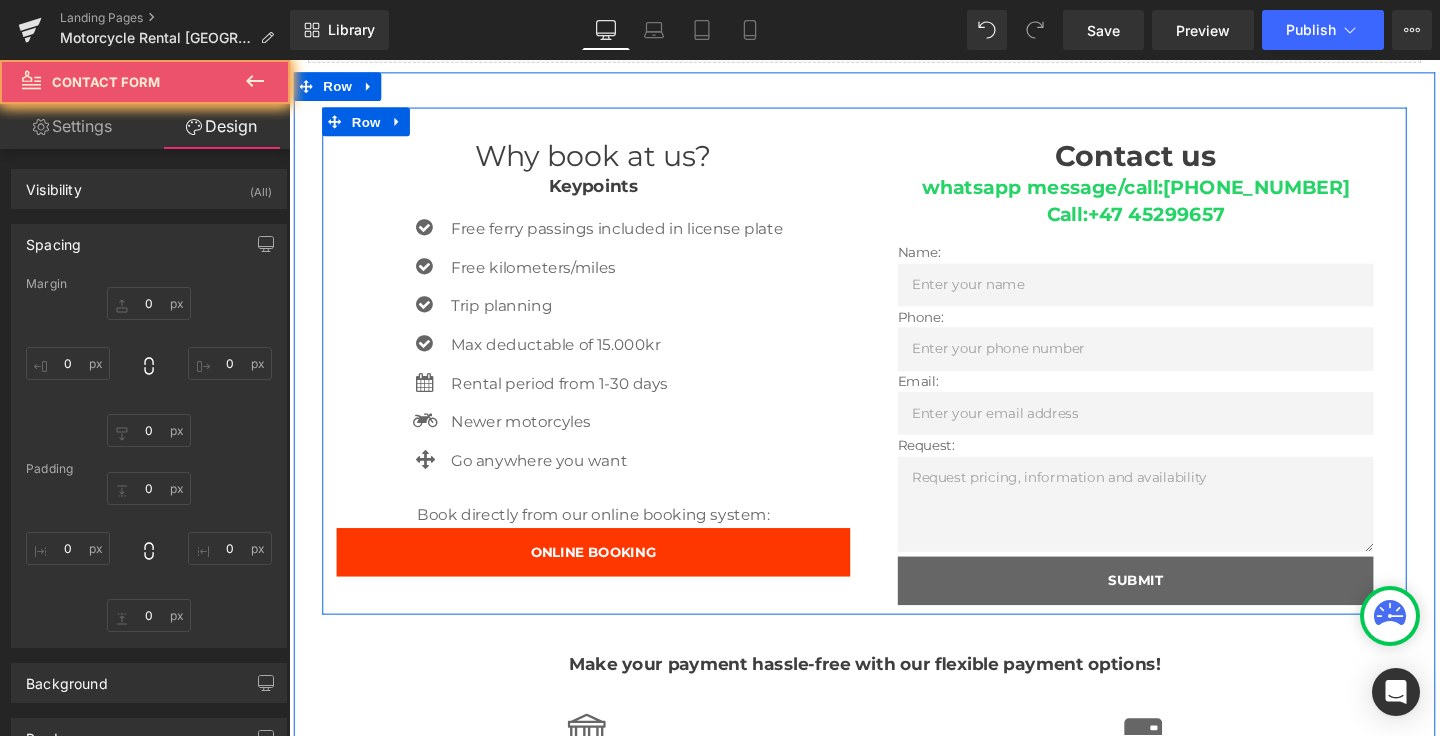 type on "0" 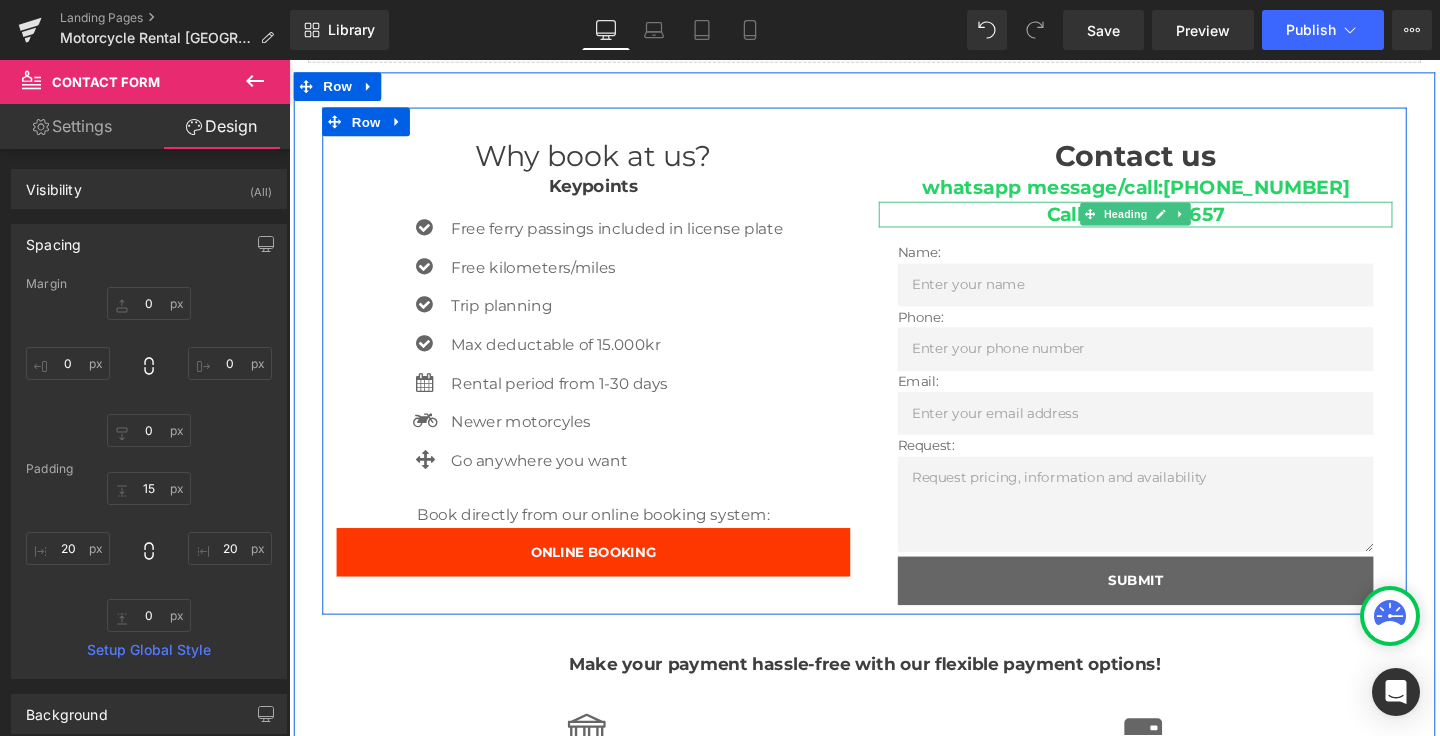 click on "Call:  [PHONE_NUMBER]" at bounding box center (1179, 223) 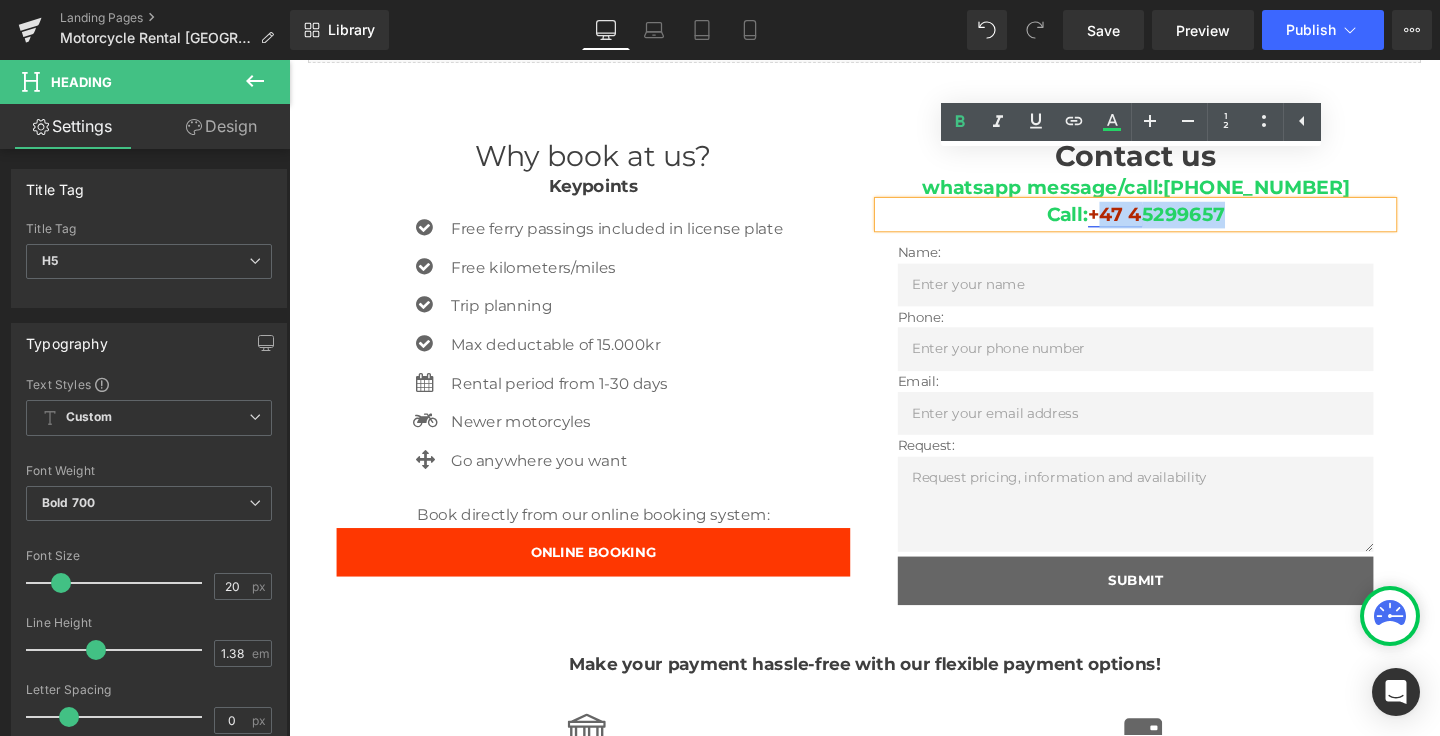 drag, startPoint x: 1280, startPoint y: 171, endPoint x: 1141, endPoint y: 168, distance: 139.03236 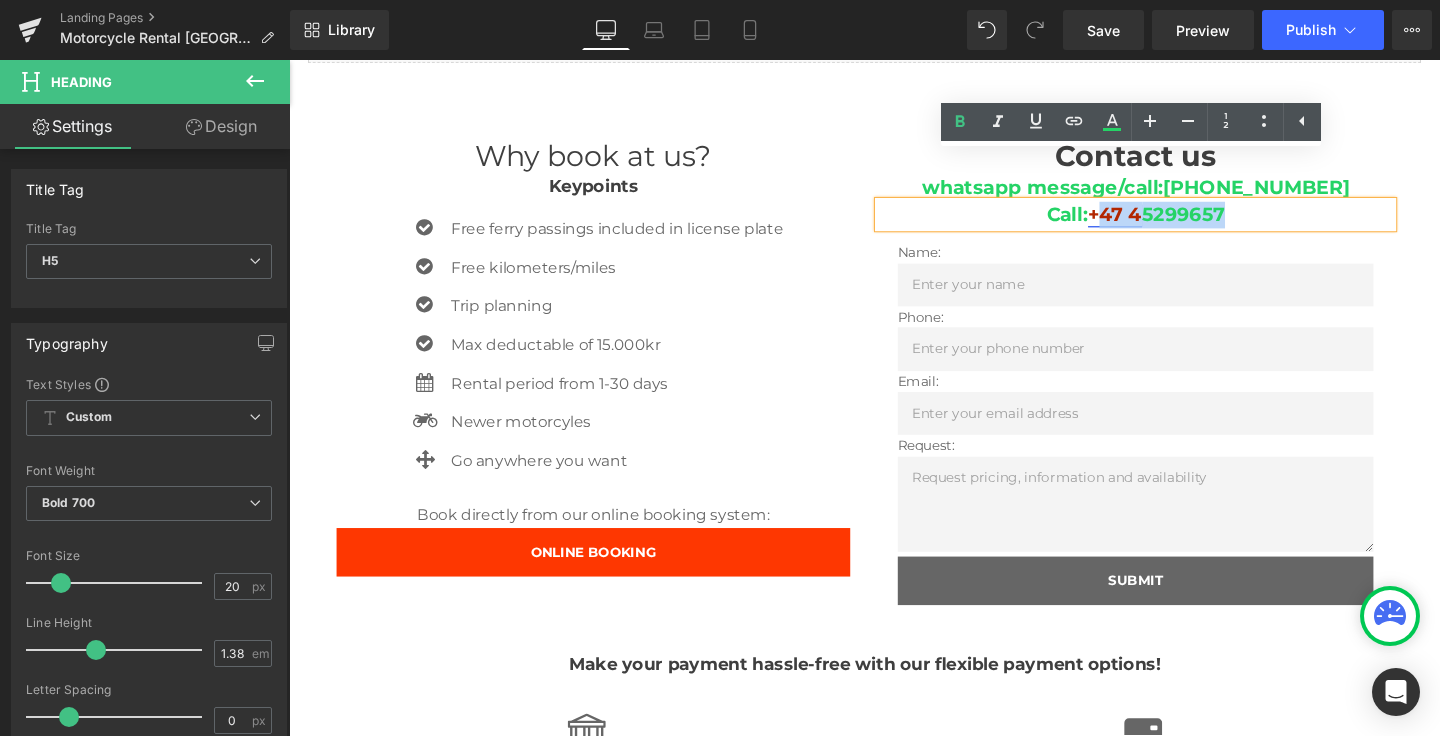 click on "Call:  [PHONE_NUMBER]" at bounding box center (1179, 223) 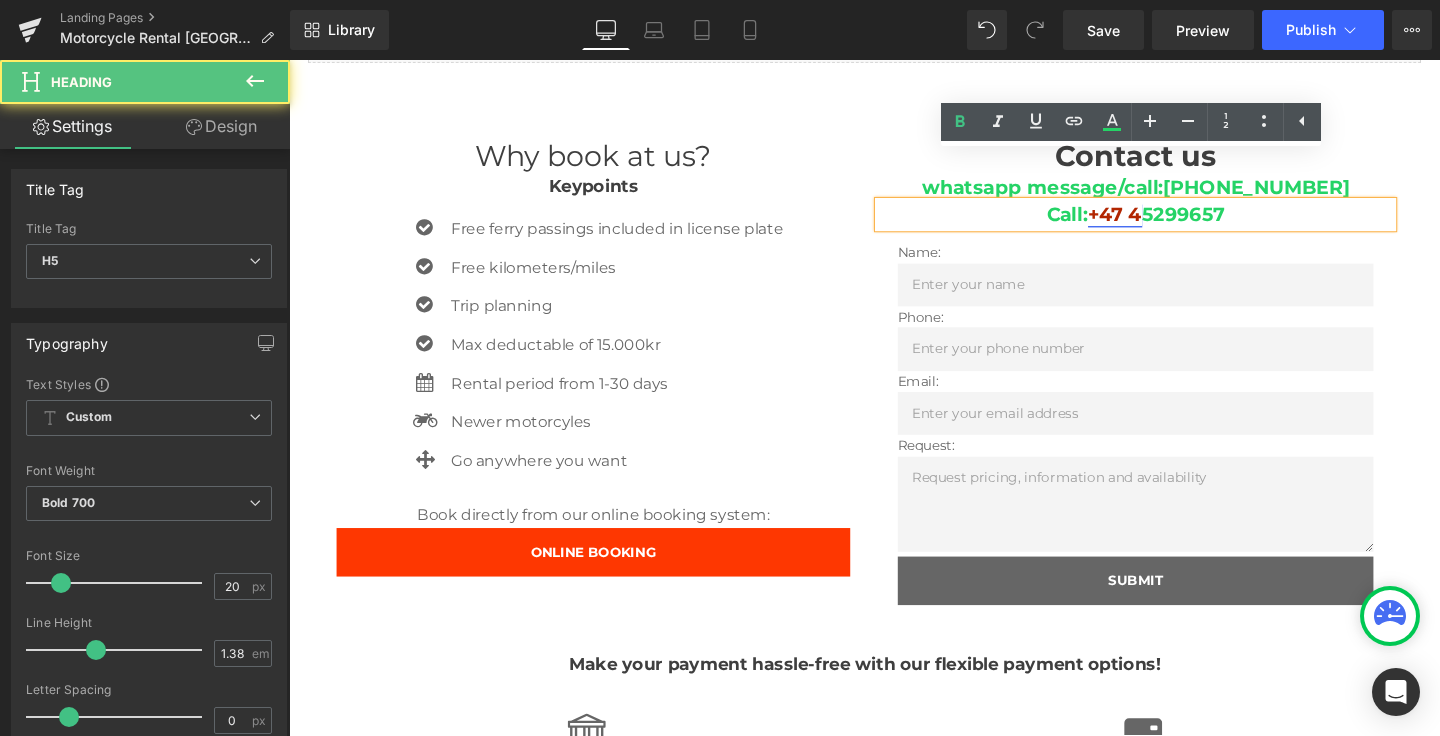 drag, startPoint x: 1129, startPoint y: 173, endPoint x: 1164, endPoint y: 176, distance: 35.128338 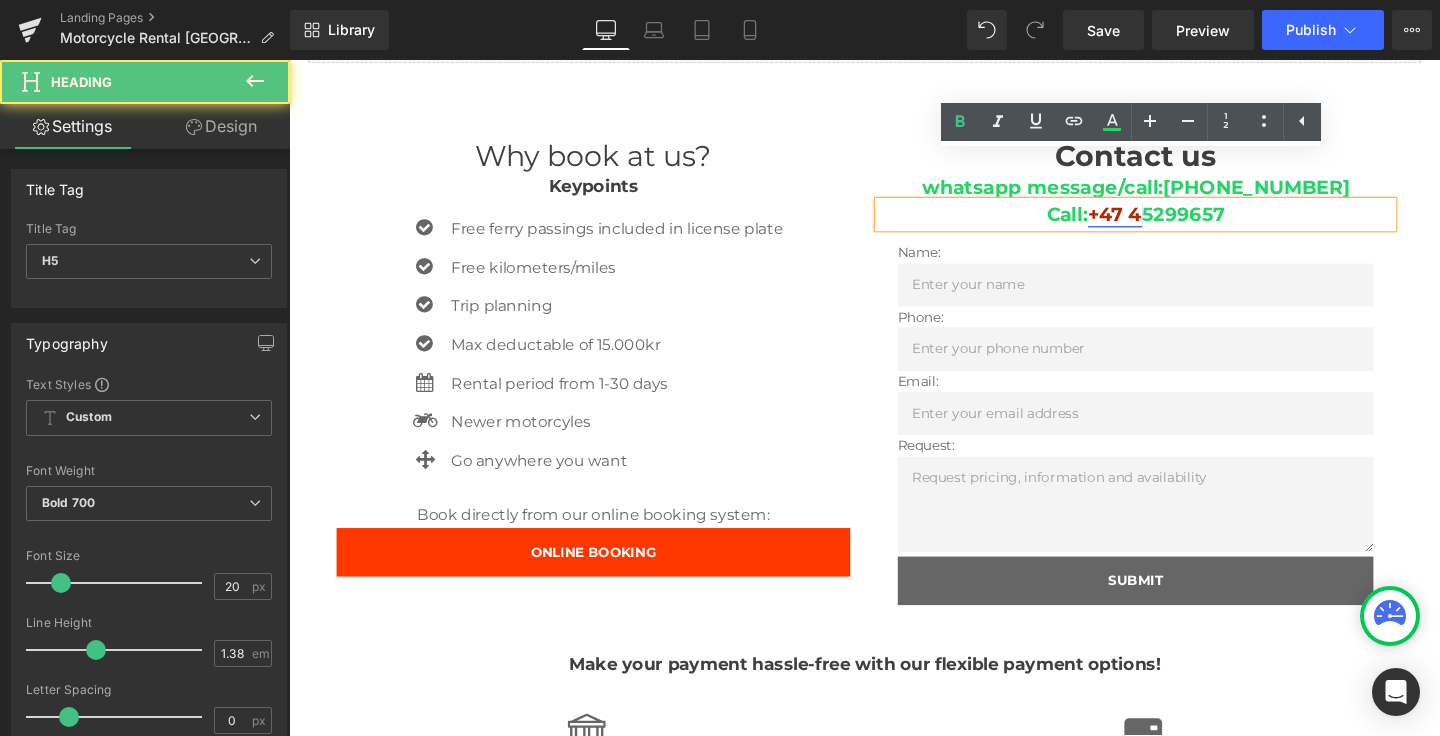 click on "Call:  [PHONE_NUMBER]" at bounding box center [1179, 223] 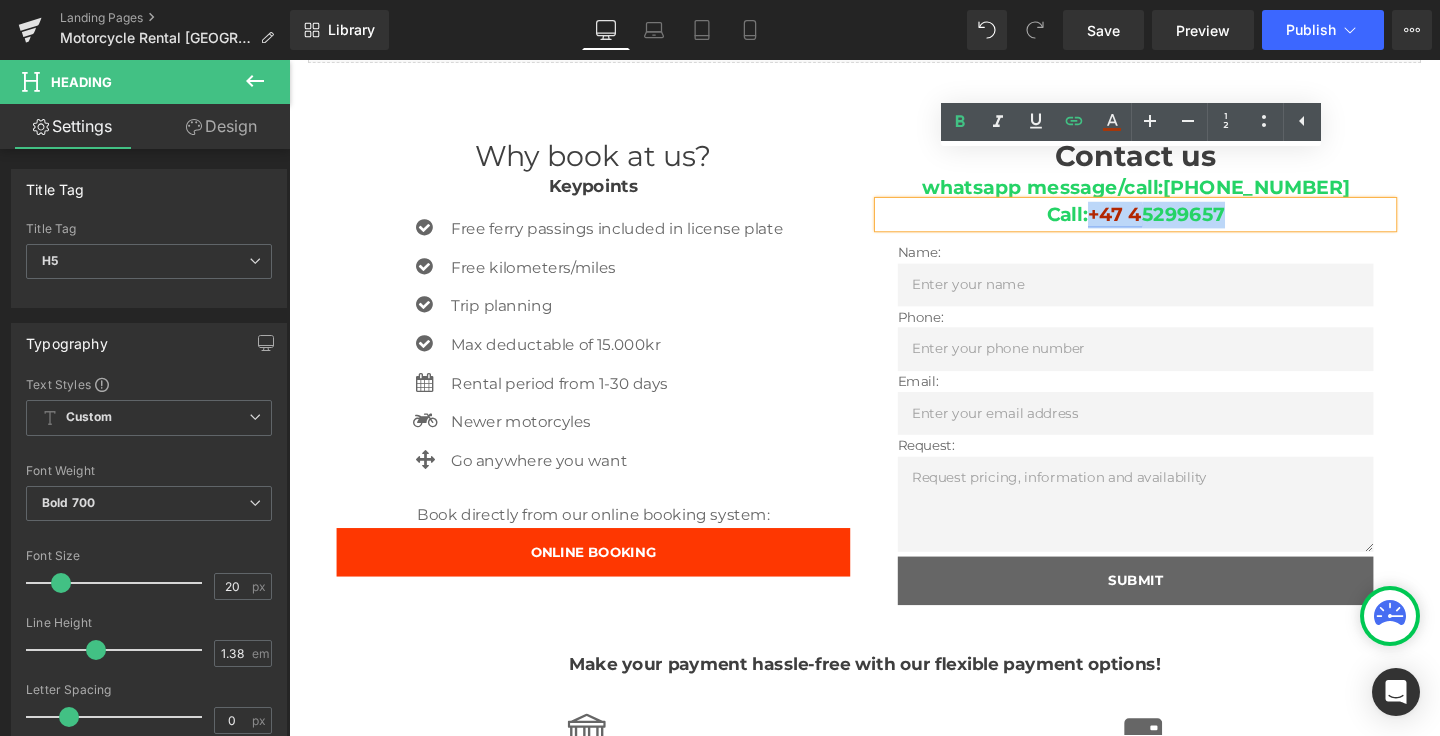 drag, startPoint x: 1288, startPoint y: 172, endPoint x: 1136, endPoint y: 172, distance: 152 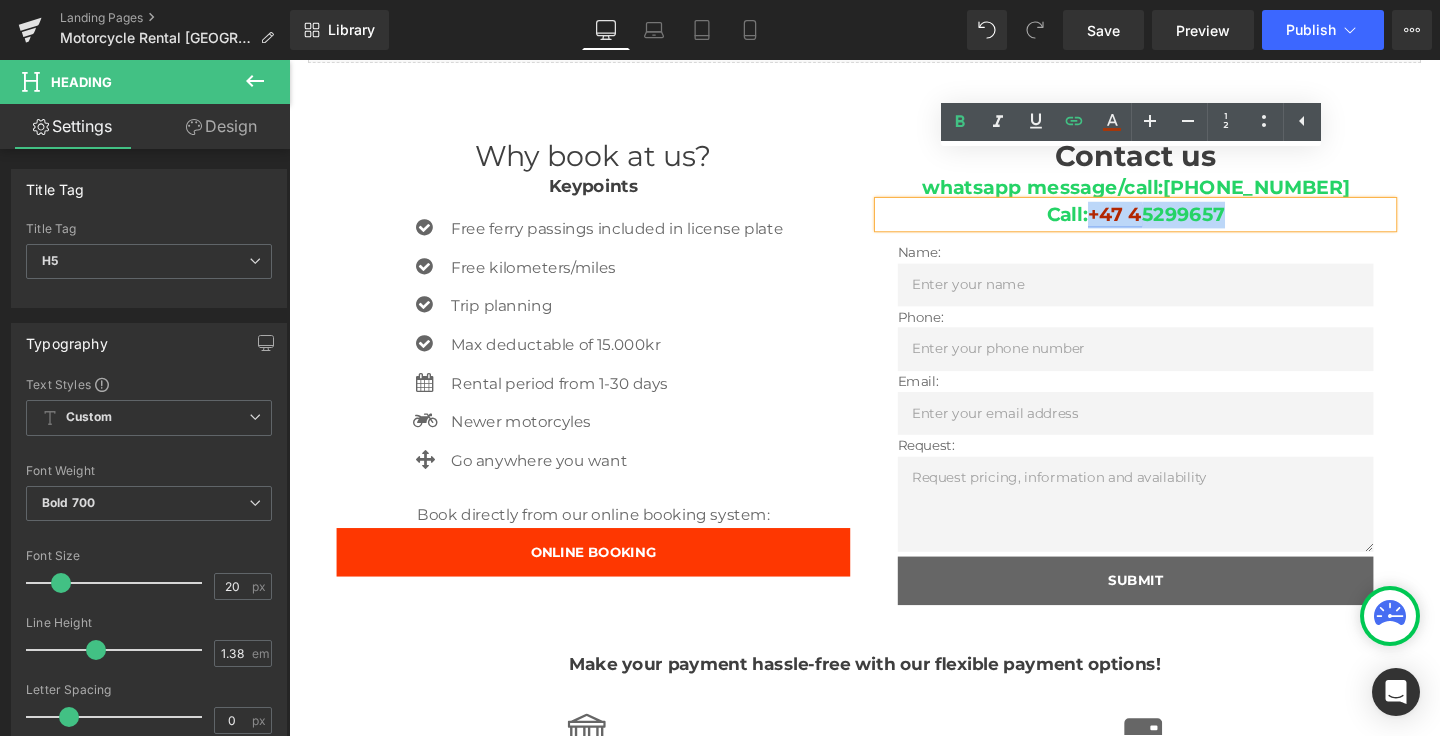 click on "Call:  [PHONE_NUMBER]" at bounding box center [1179, 223] 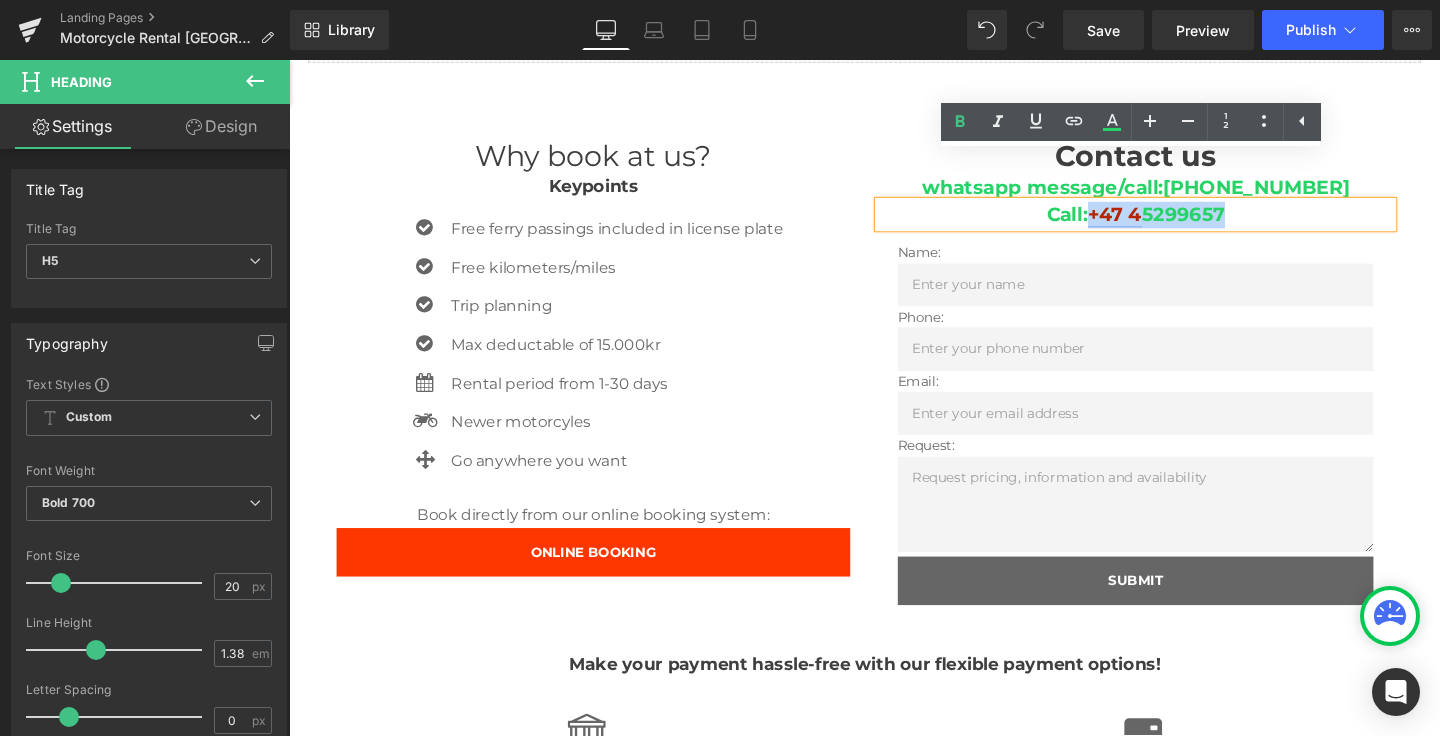 click on "+47 4" at bounding box center (1157, 222) 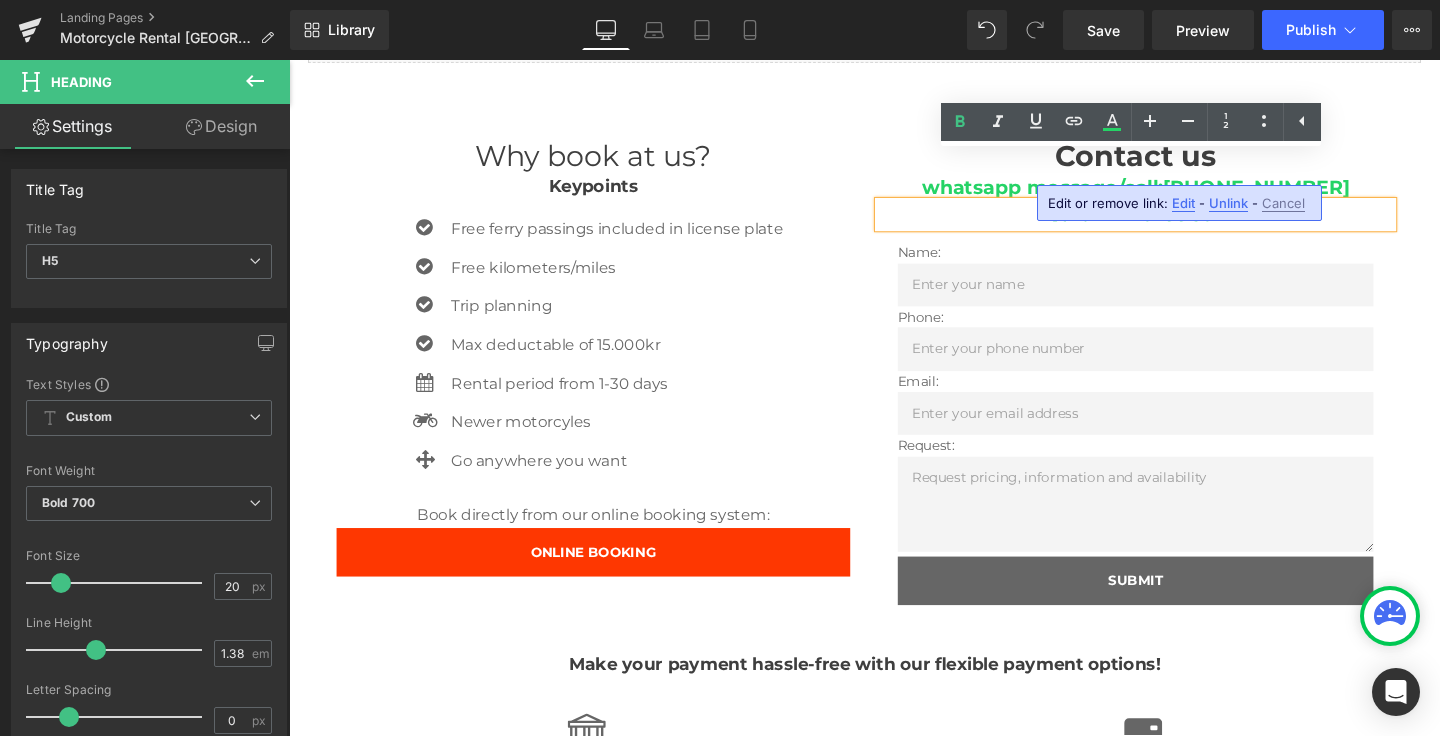 click on "Unlink" at bounding box center [1228, 203] 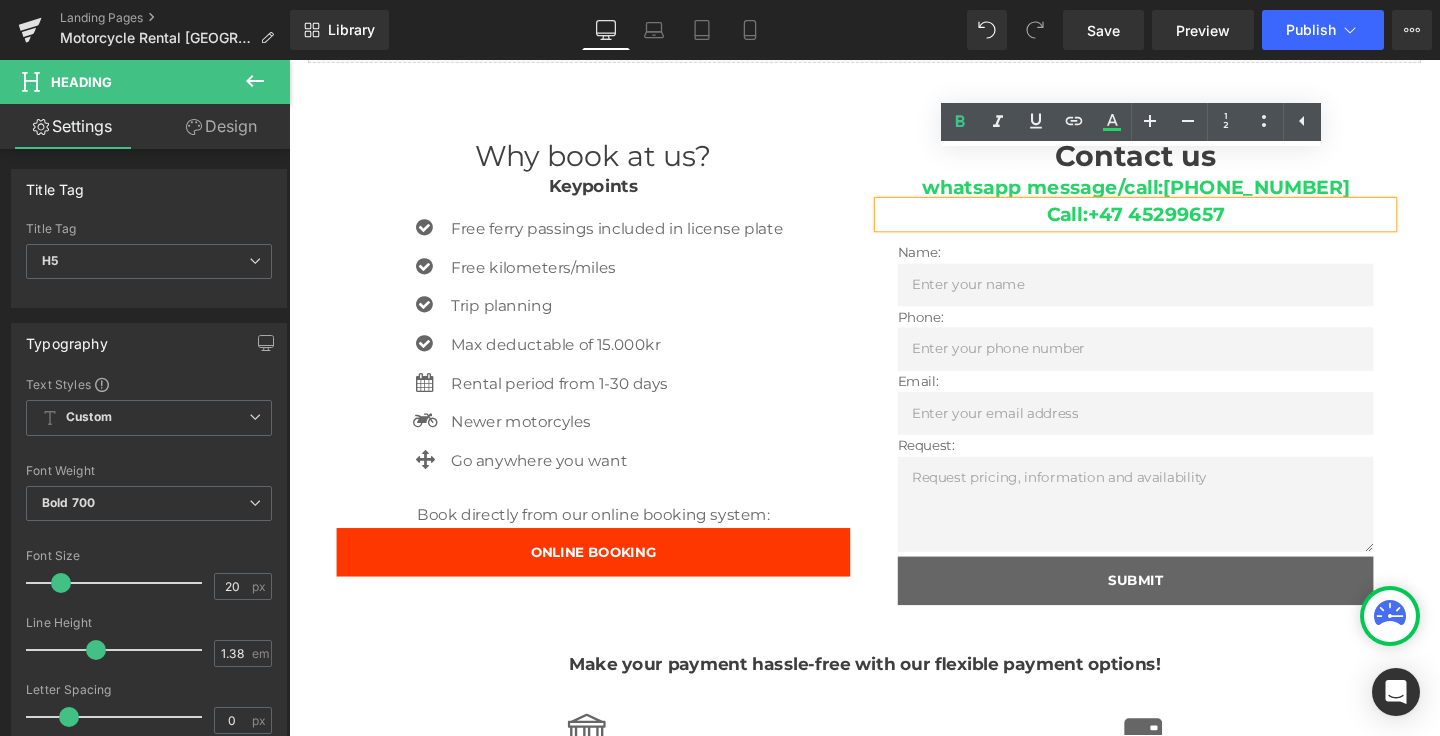 click on "Call:  [PHONE_NUMBER]" at bounding box center [1179, 223] 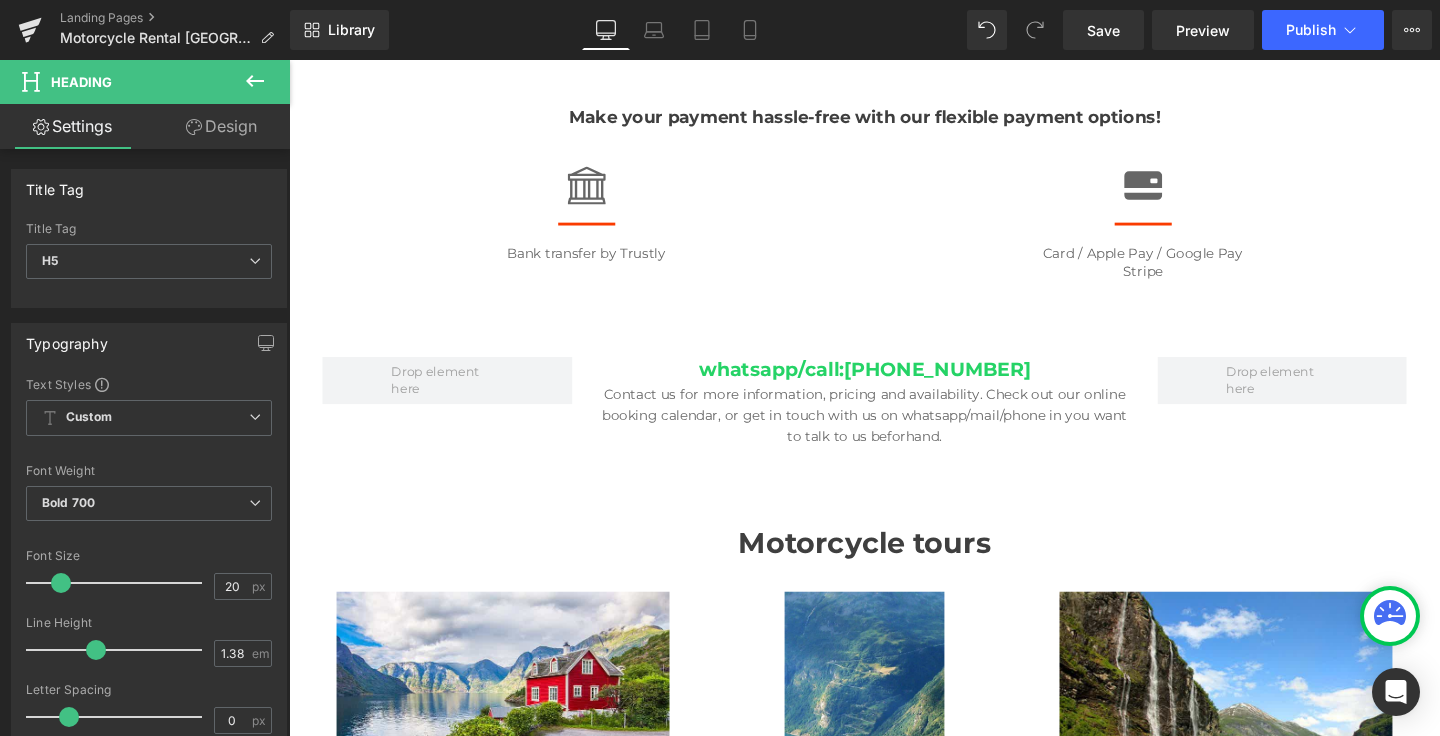 scroll, scrollTop: 2035, scrollLeft: 0, axis: vertical 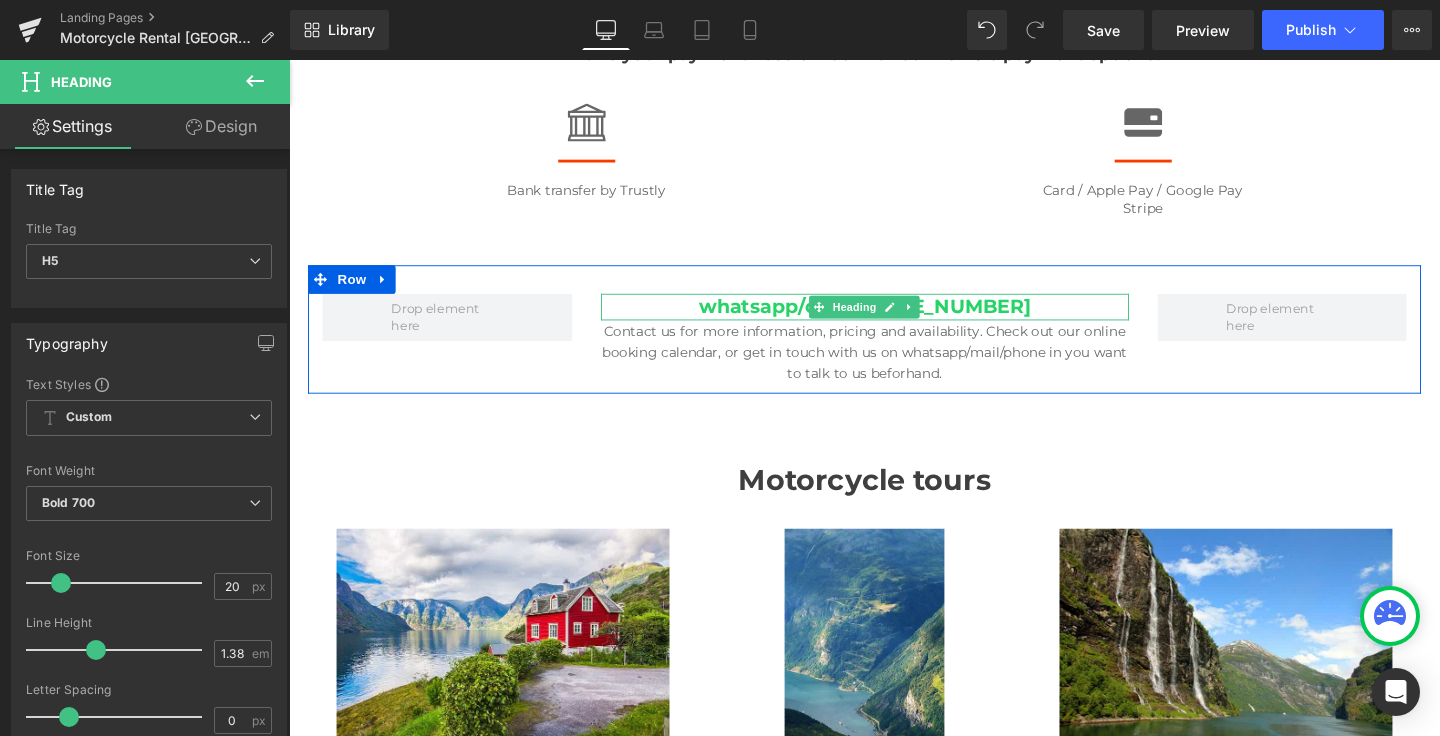 click on "whatsapp/call:" at bounding box center (796, 319) 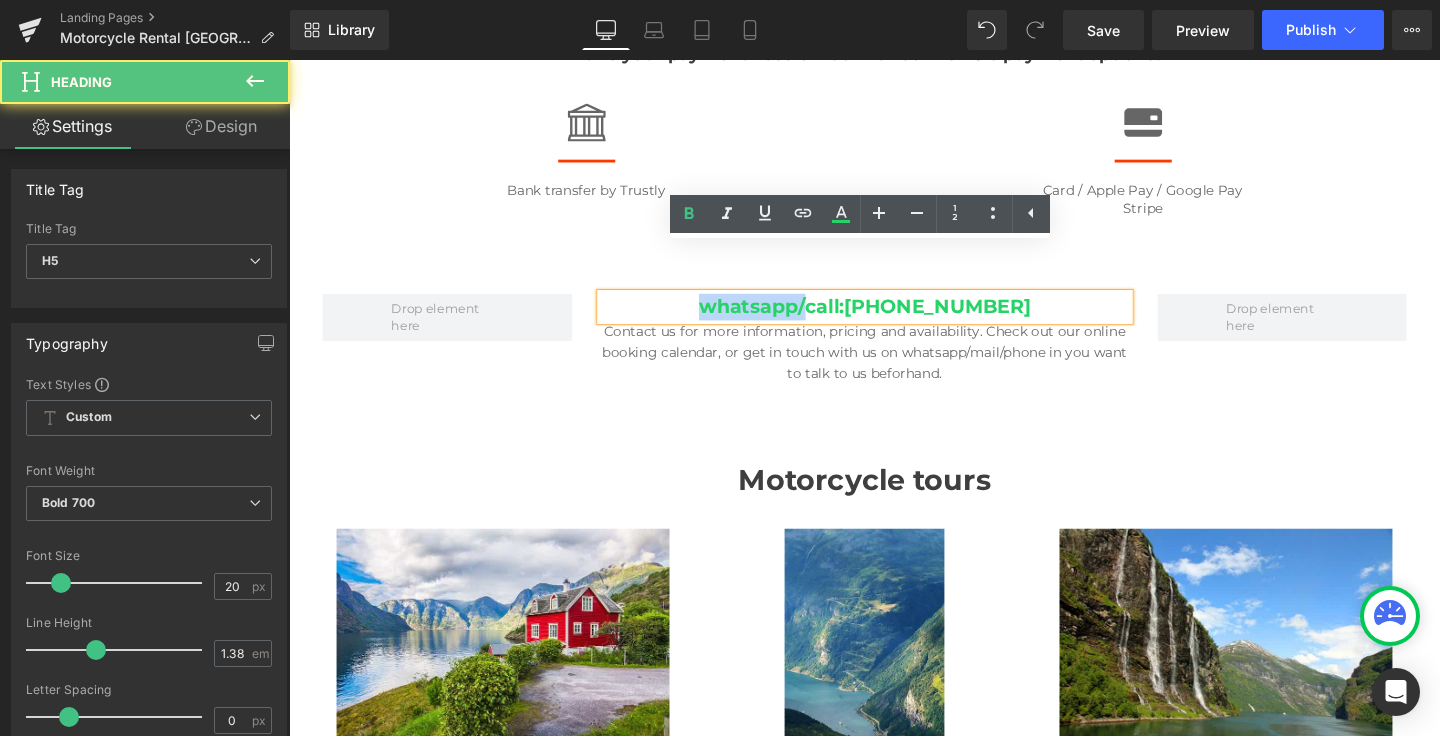 drag, startPoint x: 850, startPoint y: 270, endPoint x: 716, endPoint y: 262, distance: 134.23859 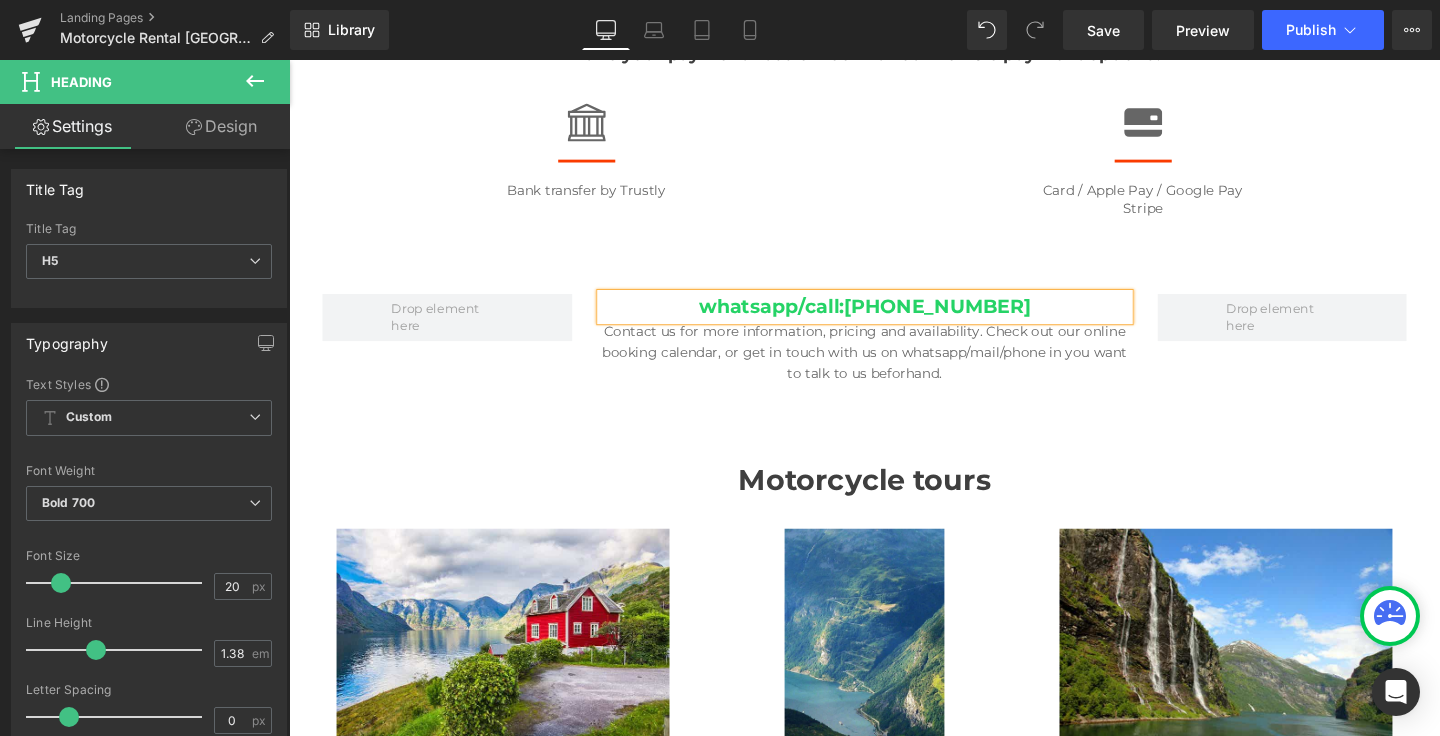 type 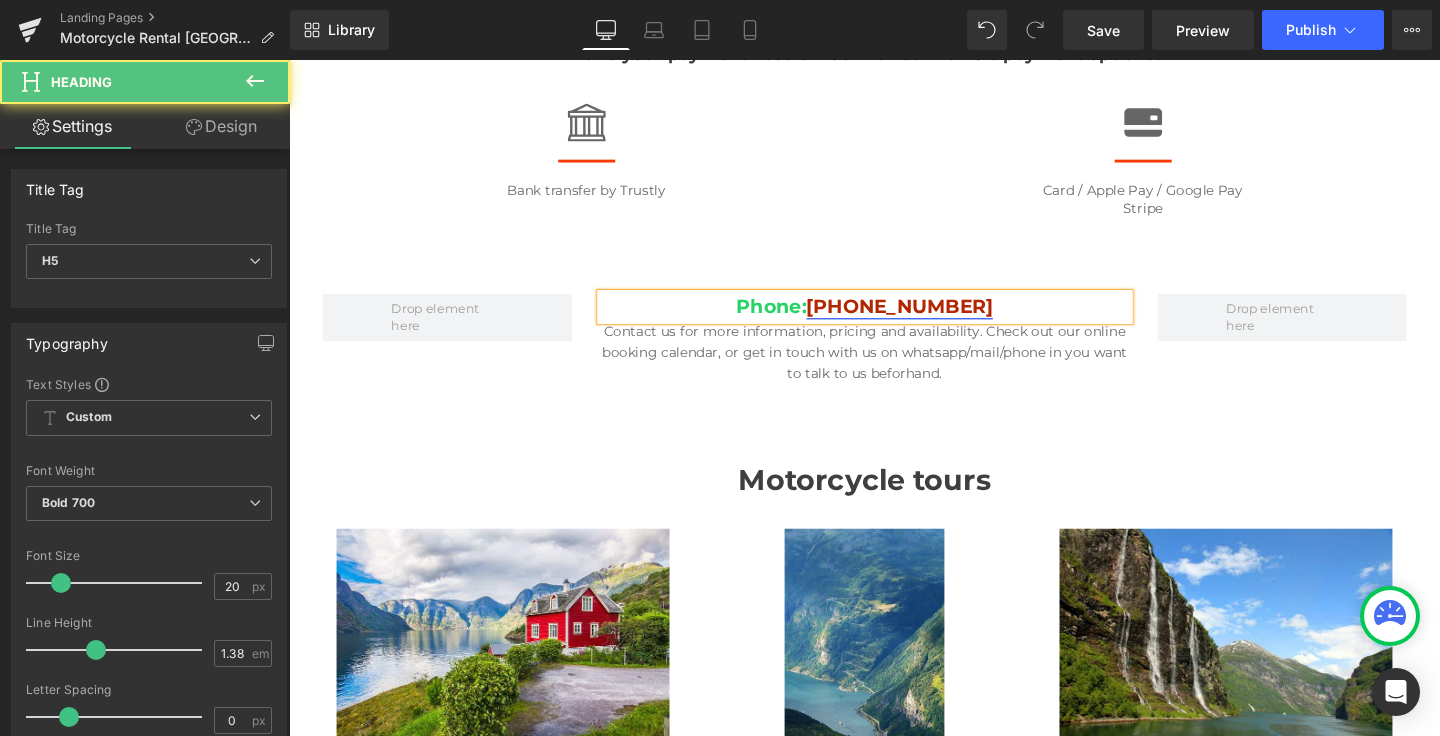 click on "[PHONE_NUMBER]" at bounding box center [931, 319] 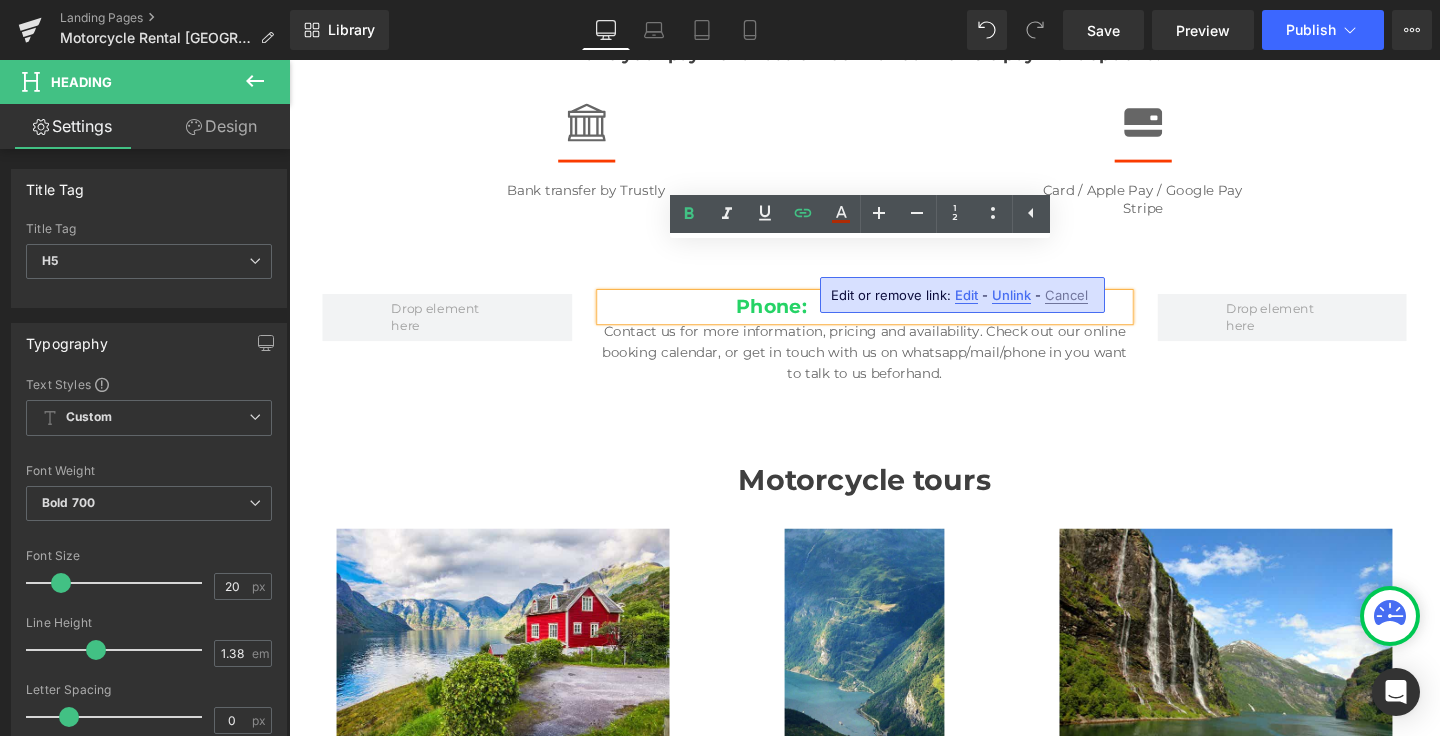 click on "Unlink" at bounding box center (1011, 295) 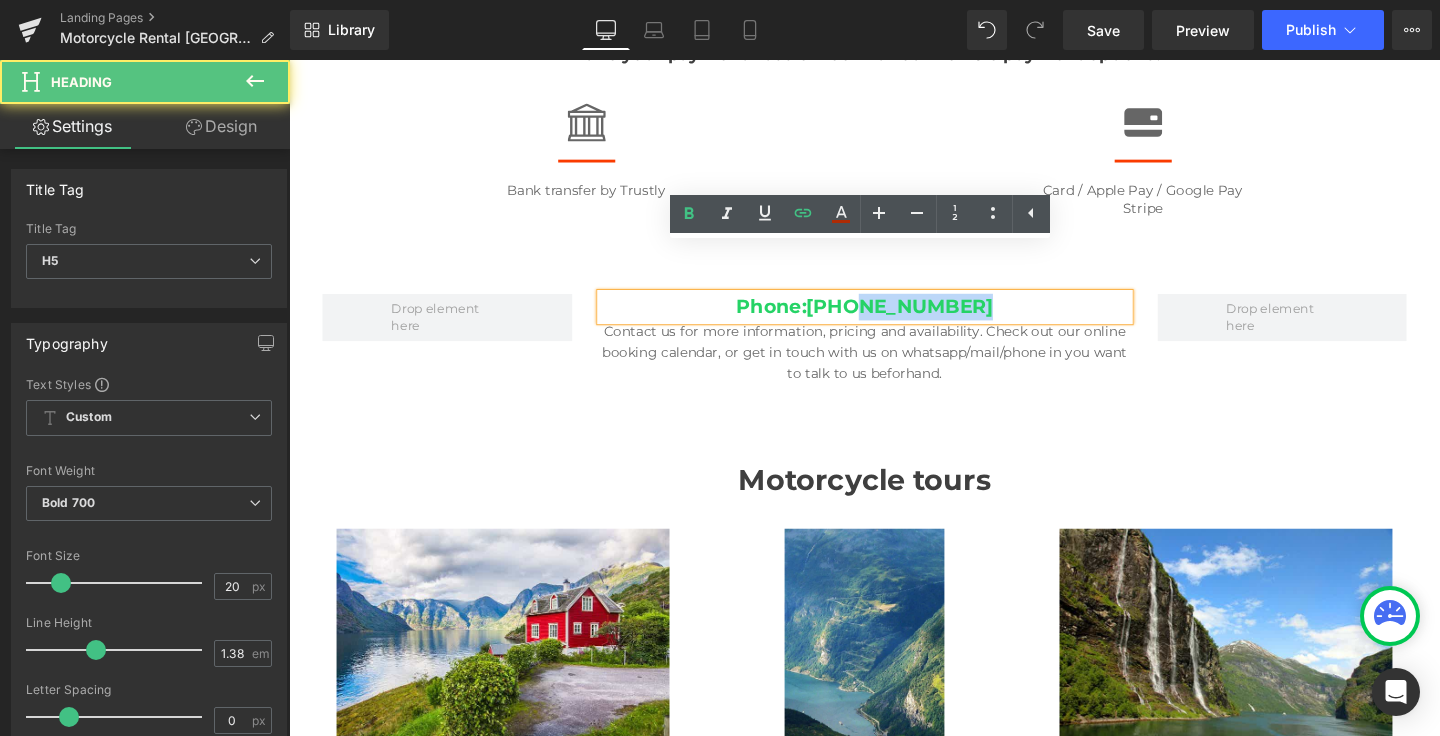 drag, startPoint x: 1014, startPoint y: 271, endPoint x: 899, endPoint y: 270, distance: 115.00435 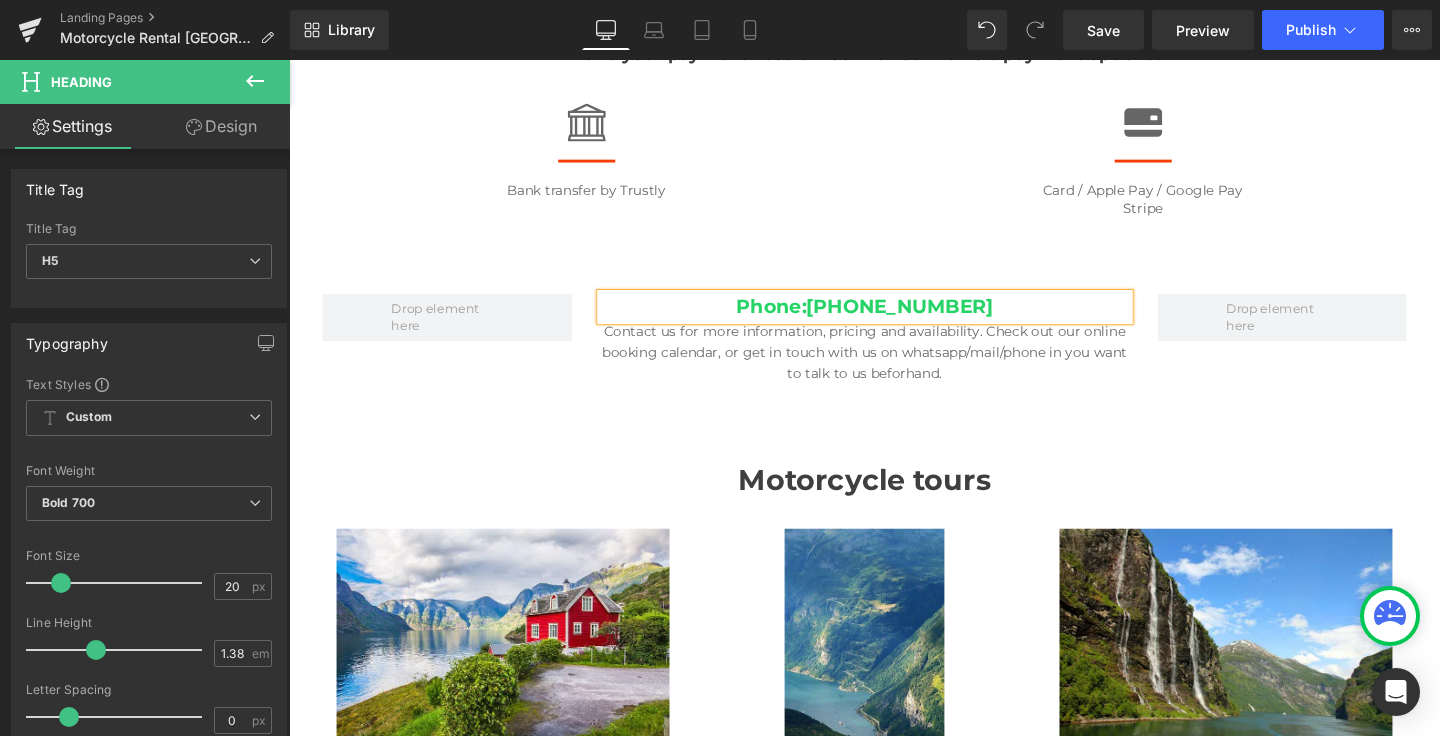 click on "Phone:  [PHONE_NUMBER] Heading         Contact us for more information, pricing and availability. Check out our online booking calendar, or get in touch with us on whatsapp/mail/phone in you want to talk to us beforhand. Text Block         Row" at bounding box center [894, 343] 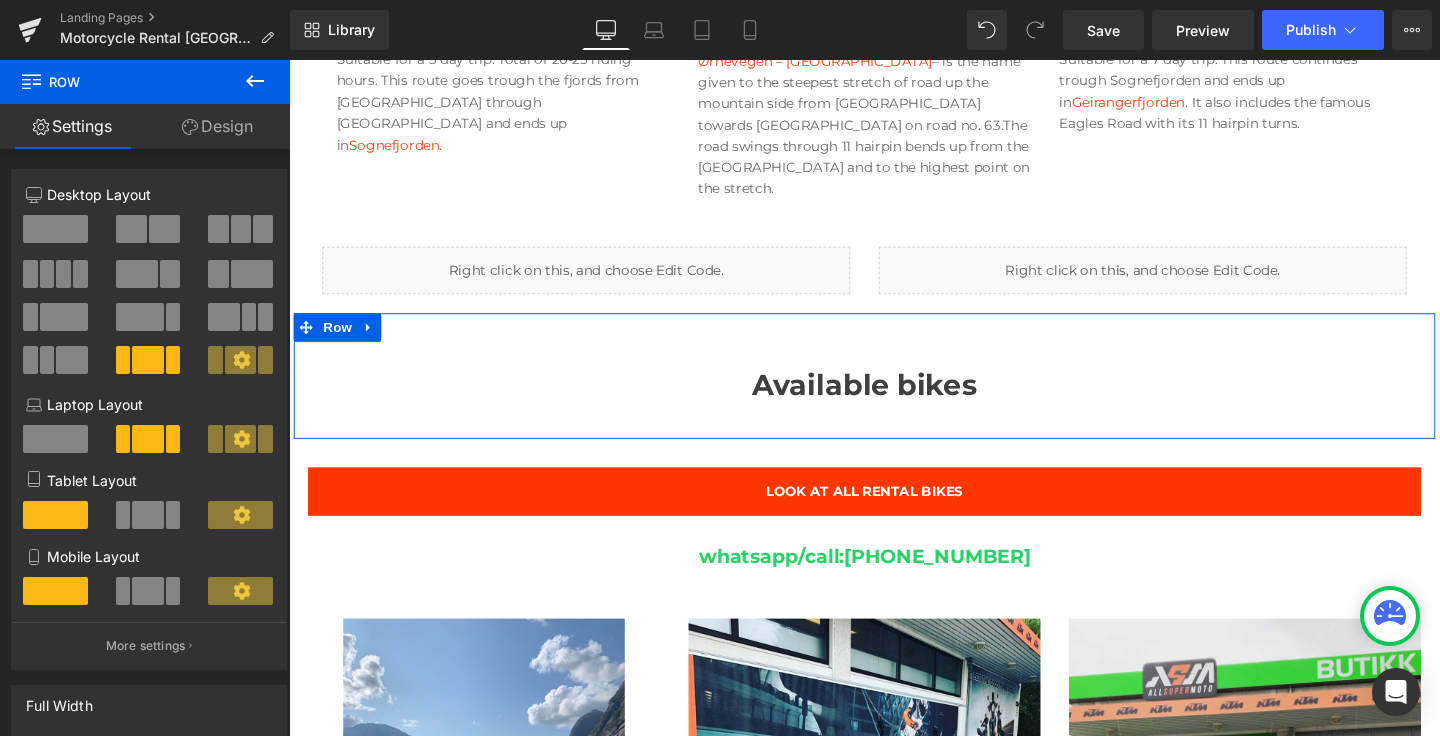 scroll, scrollTop: 2807, scrollLeft: 0, axis: vertical 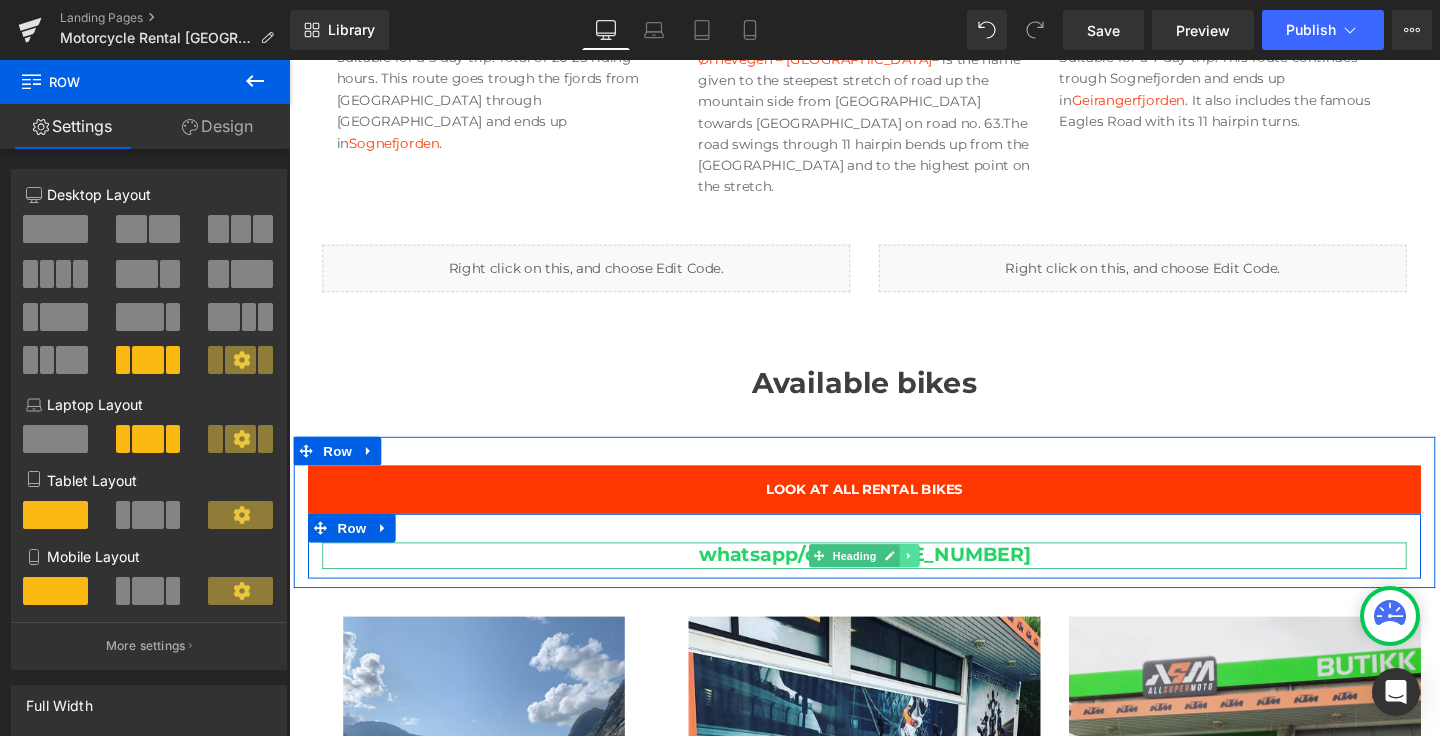 click 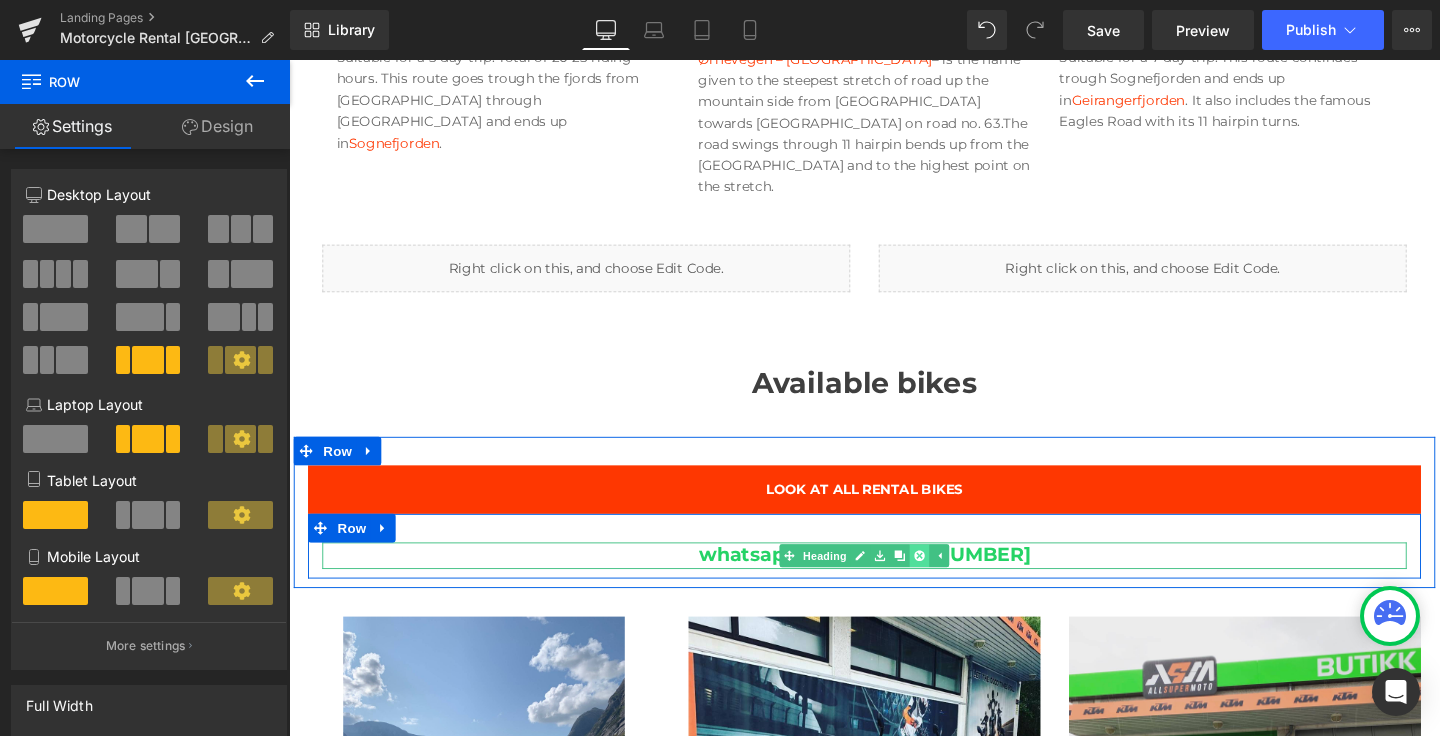 click 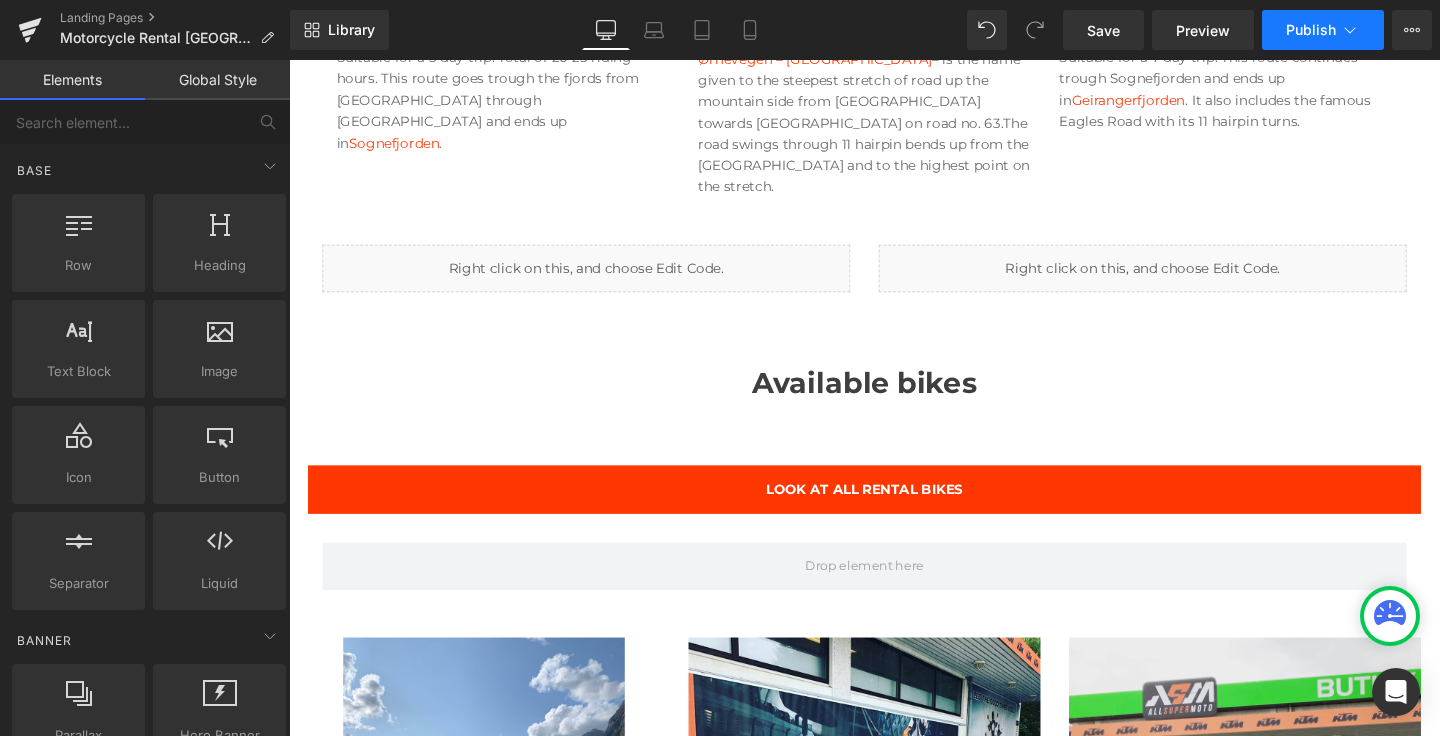 click on "Publish" at bounding box center [1311, 30] 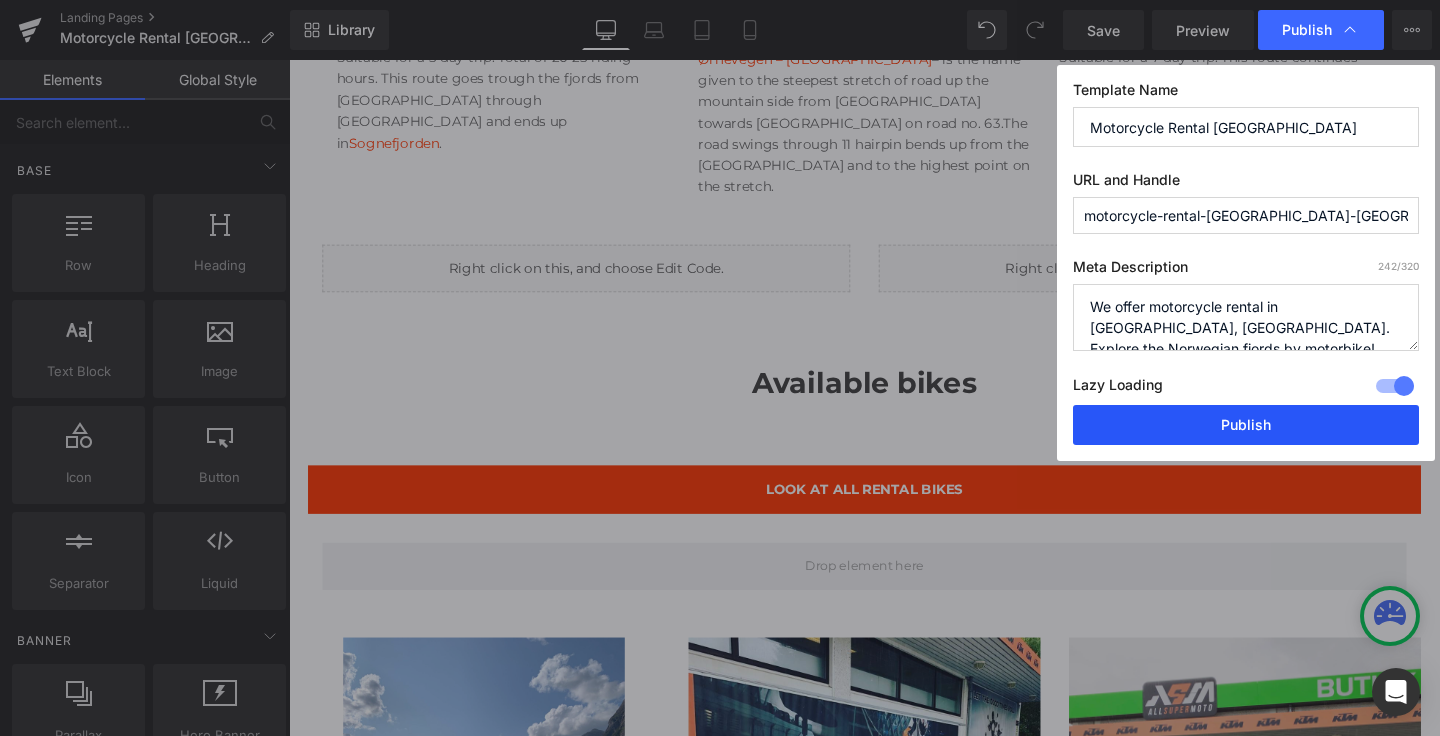 click on "Publish" at bounding box center [1246, 425] 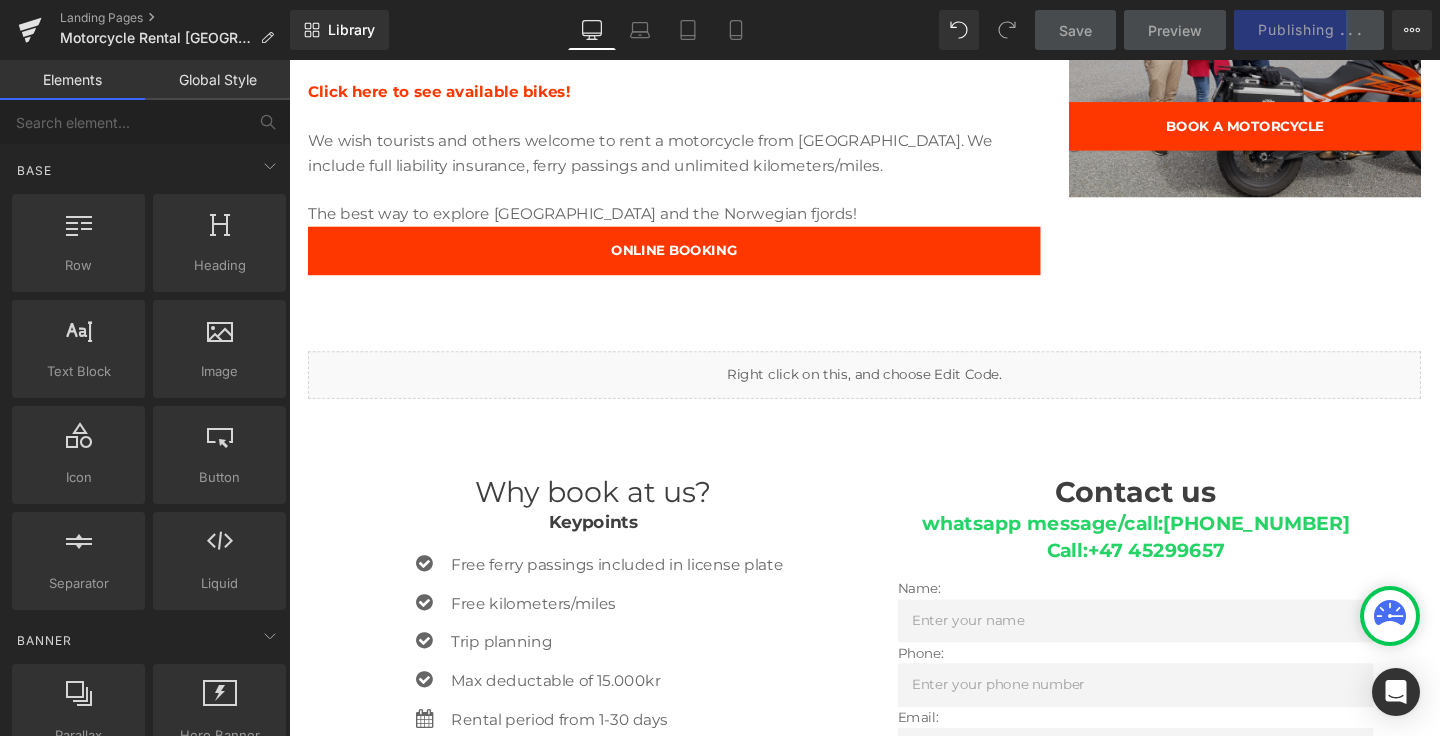 scroll, scrollTop: 957, scrollLeft: 0, axis: vertical 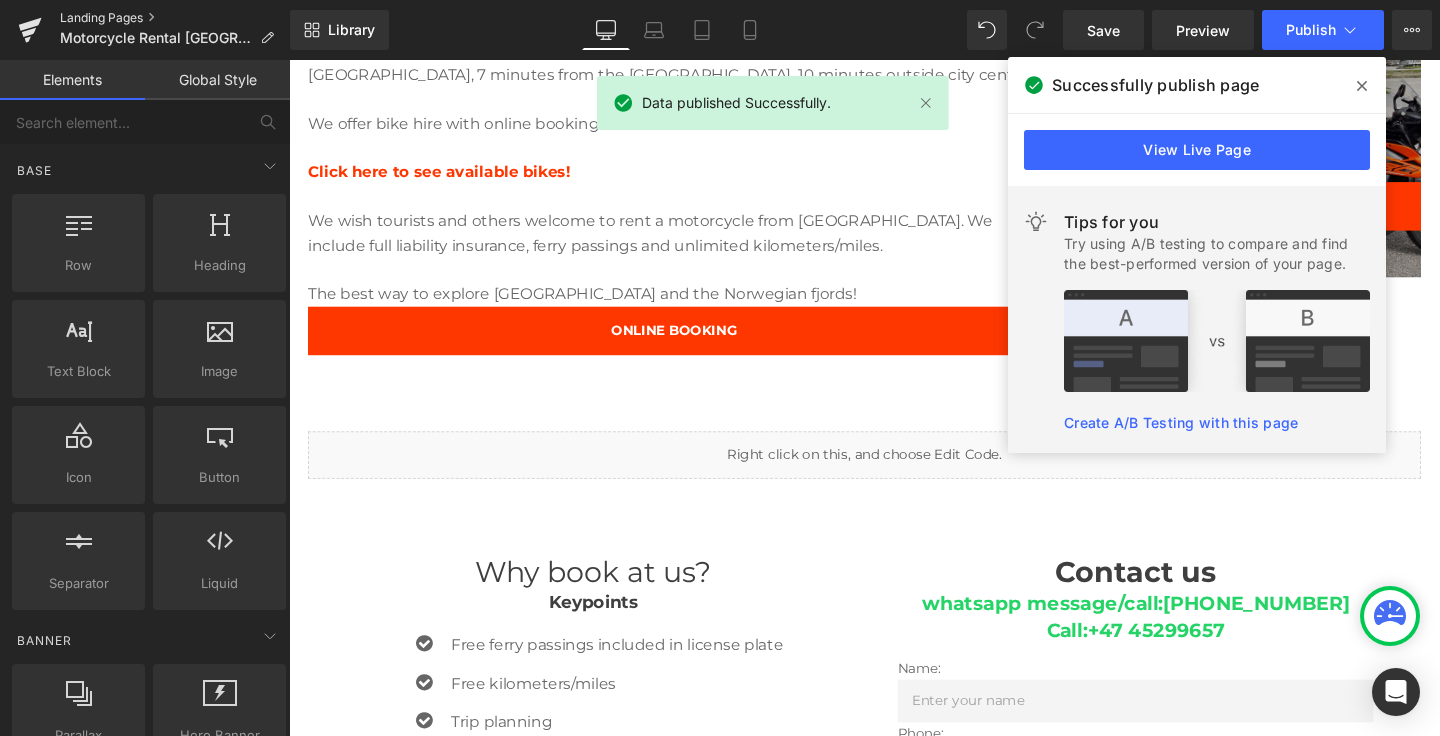 click on "Landing Pages" at bounding box center [175, 18] 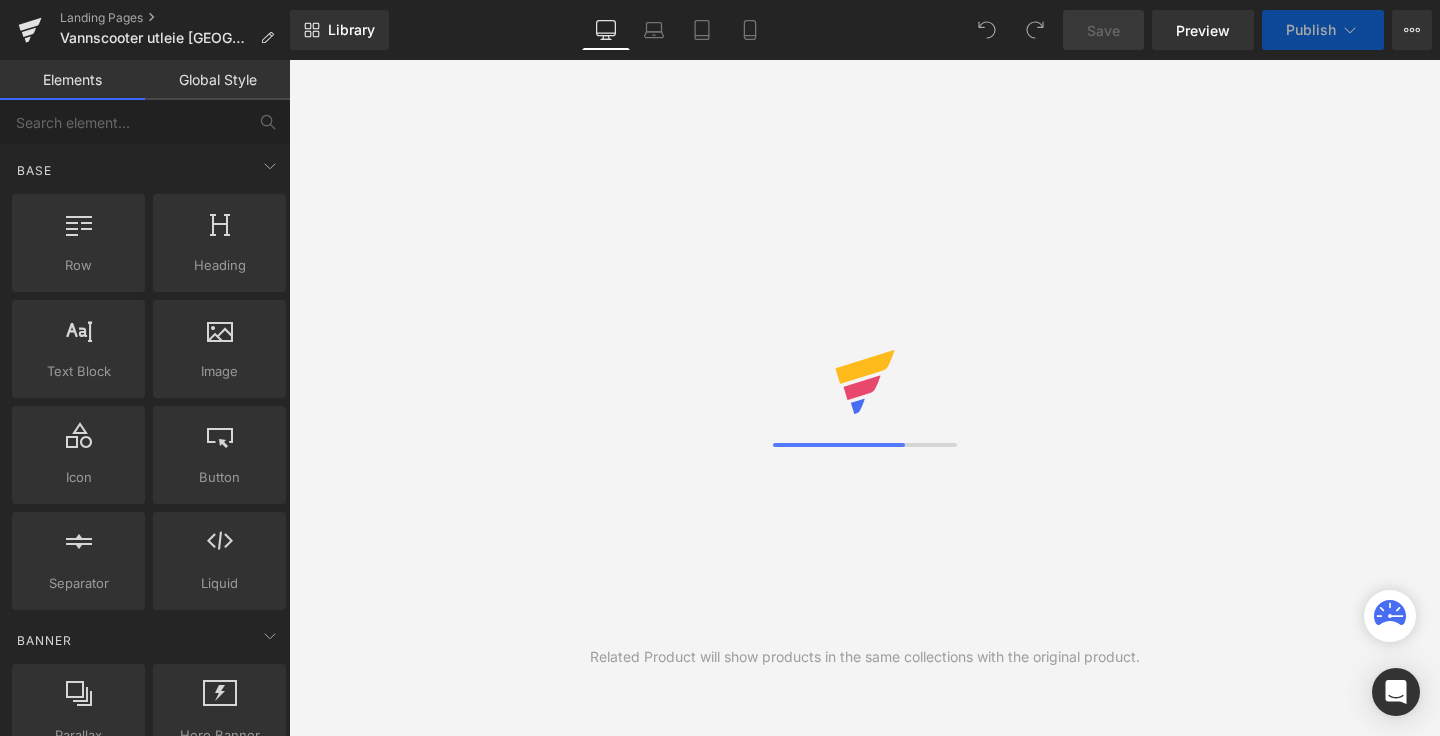 scroll, scrollTop: 0, scrollLeft: 0, axis: both 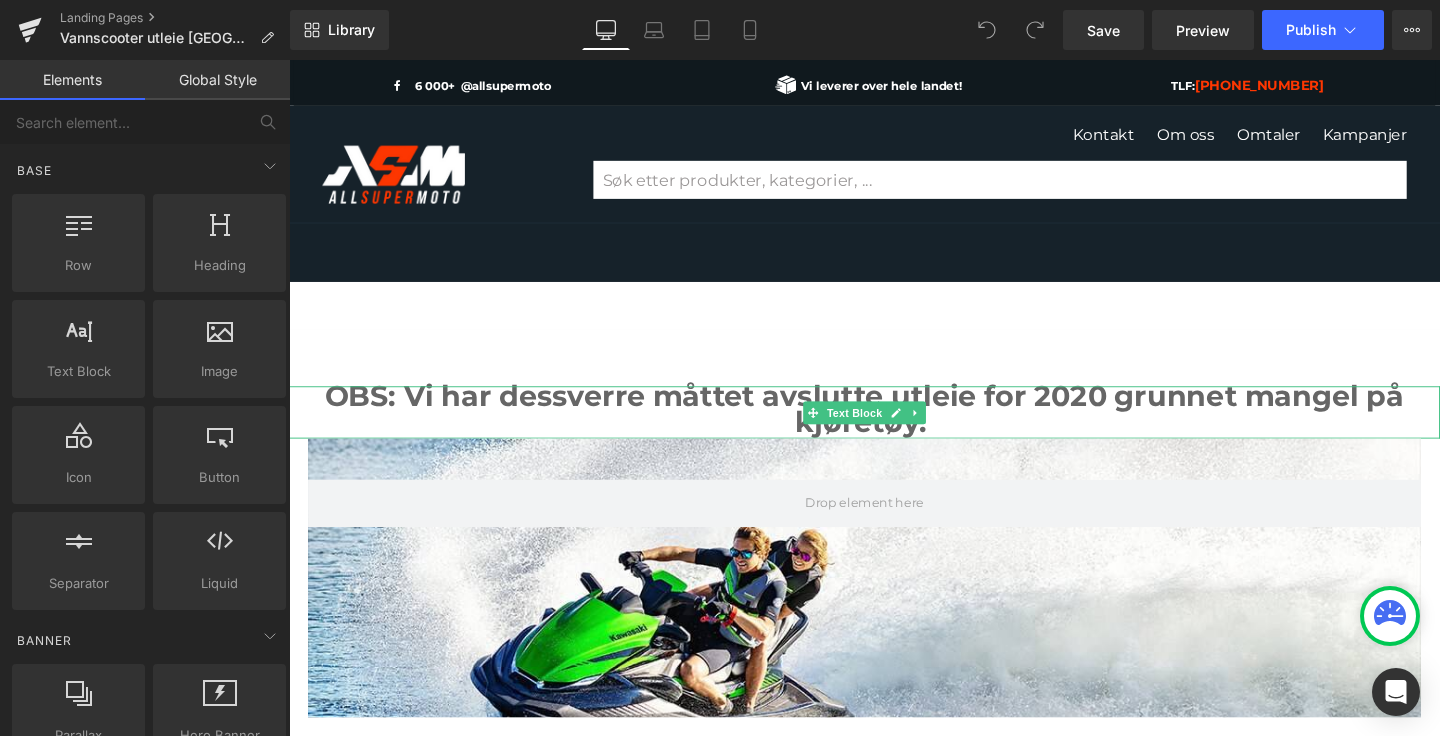 click on "OBS: Vi har dessverre måttet avslutte utleie for 2020 grunnet mangel på kjøretøy." at bounding box center (894, 430) 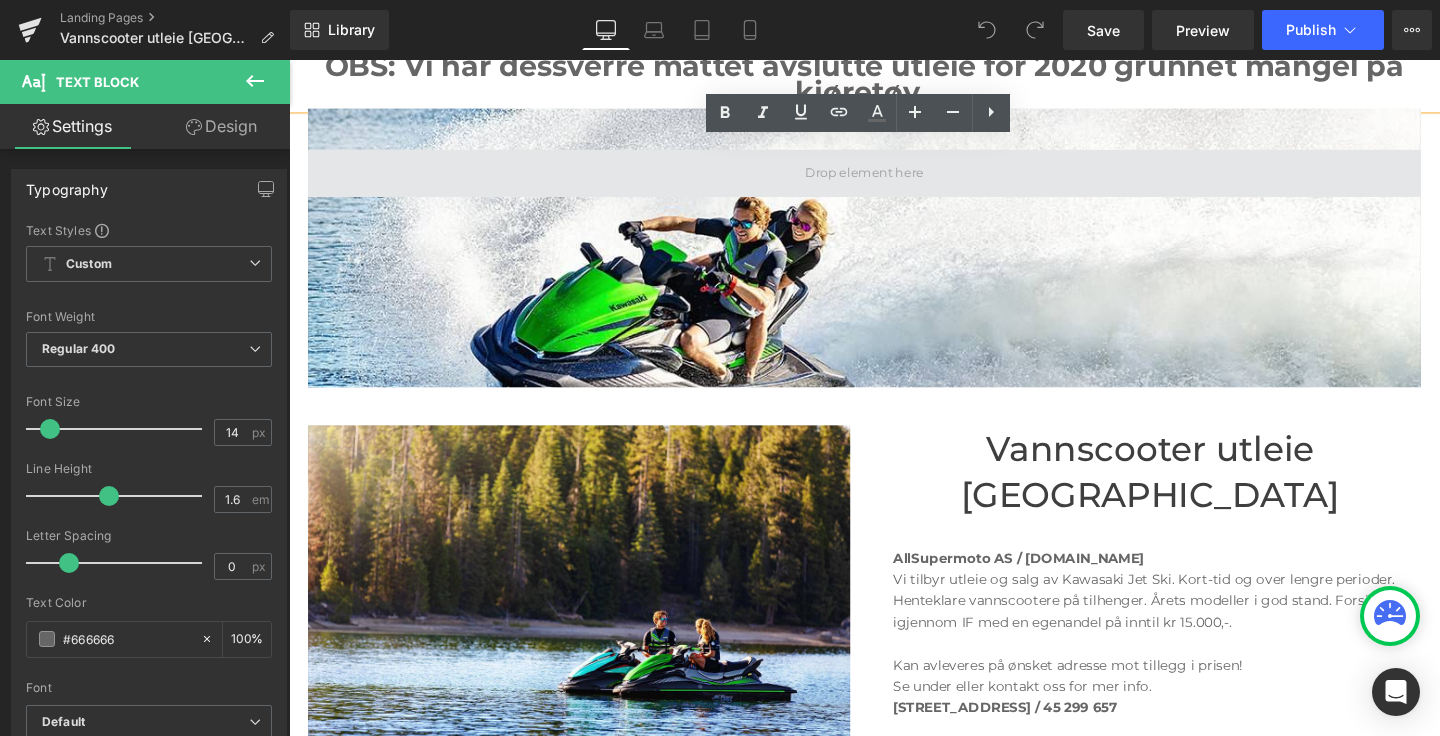 scroll, scrollTop: 95, scrollLeft: 0, axis: vertical 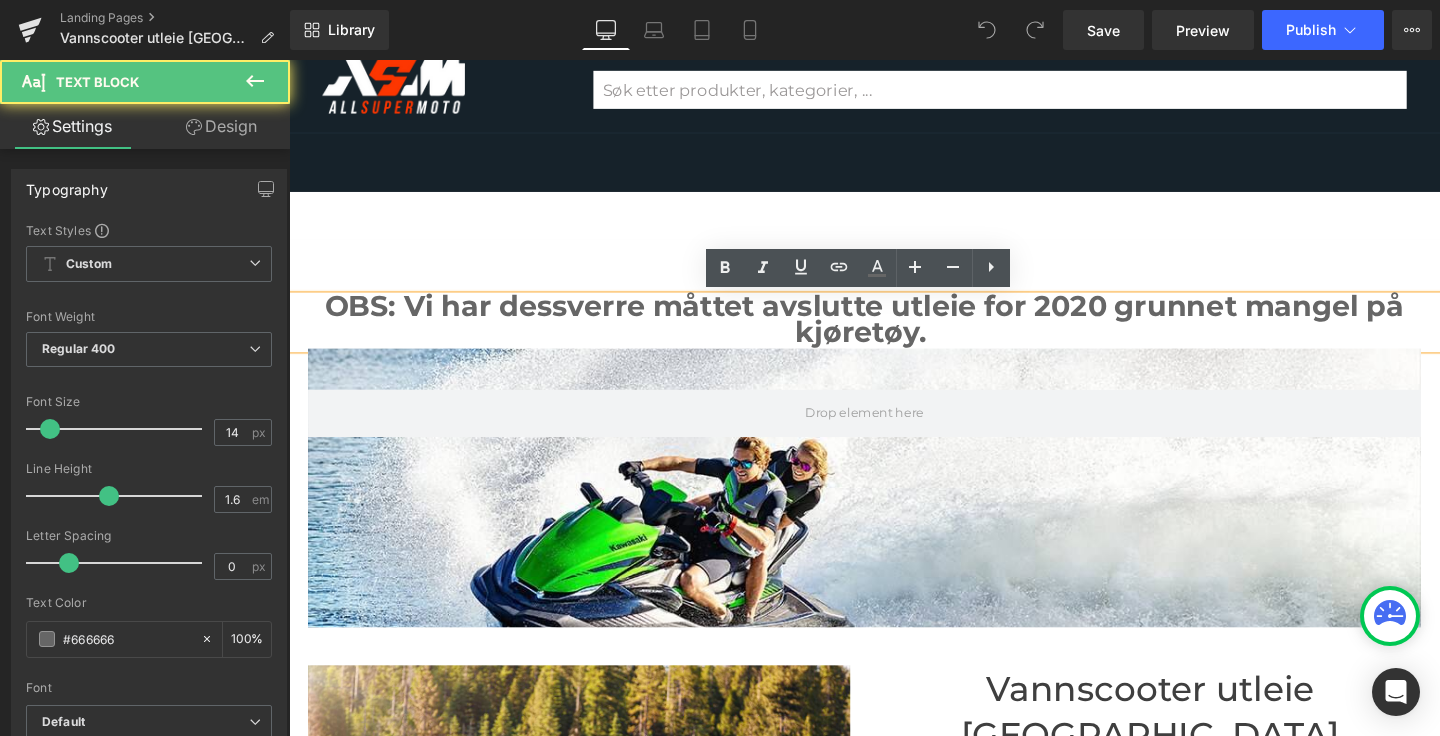 click on "OBS: Vi har dessverre måttet avslutte utleie for 2020 grunnet mangel på kjøretøy." at bounding box center [894, 335] 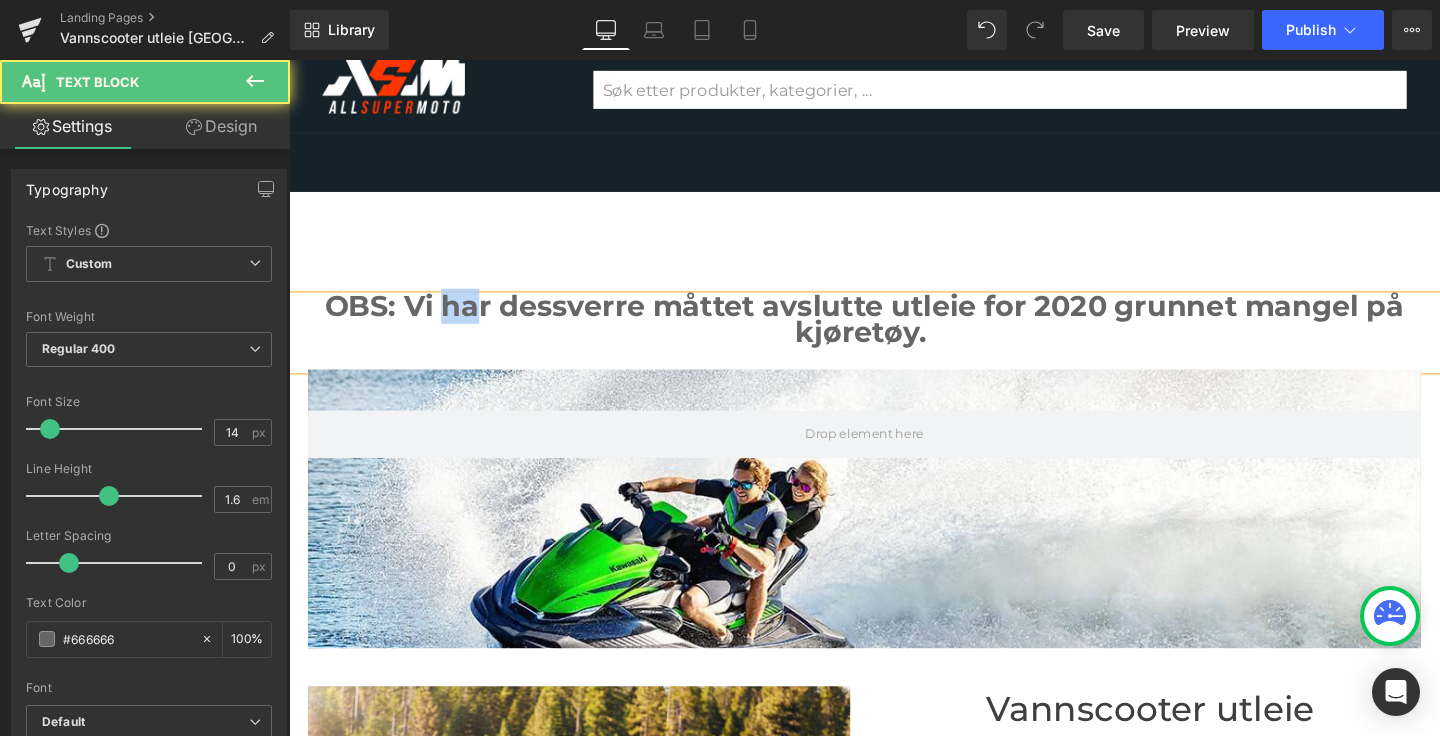 drag, startPoint x: 451, startPoint y: 320, endPoint x: 496, endPoint y: 324, distance: 45.17743 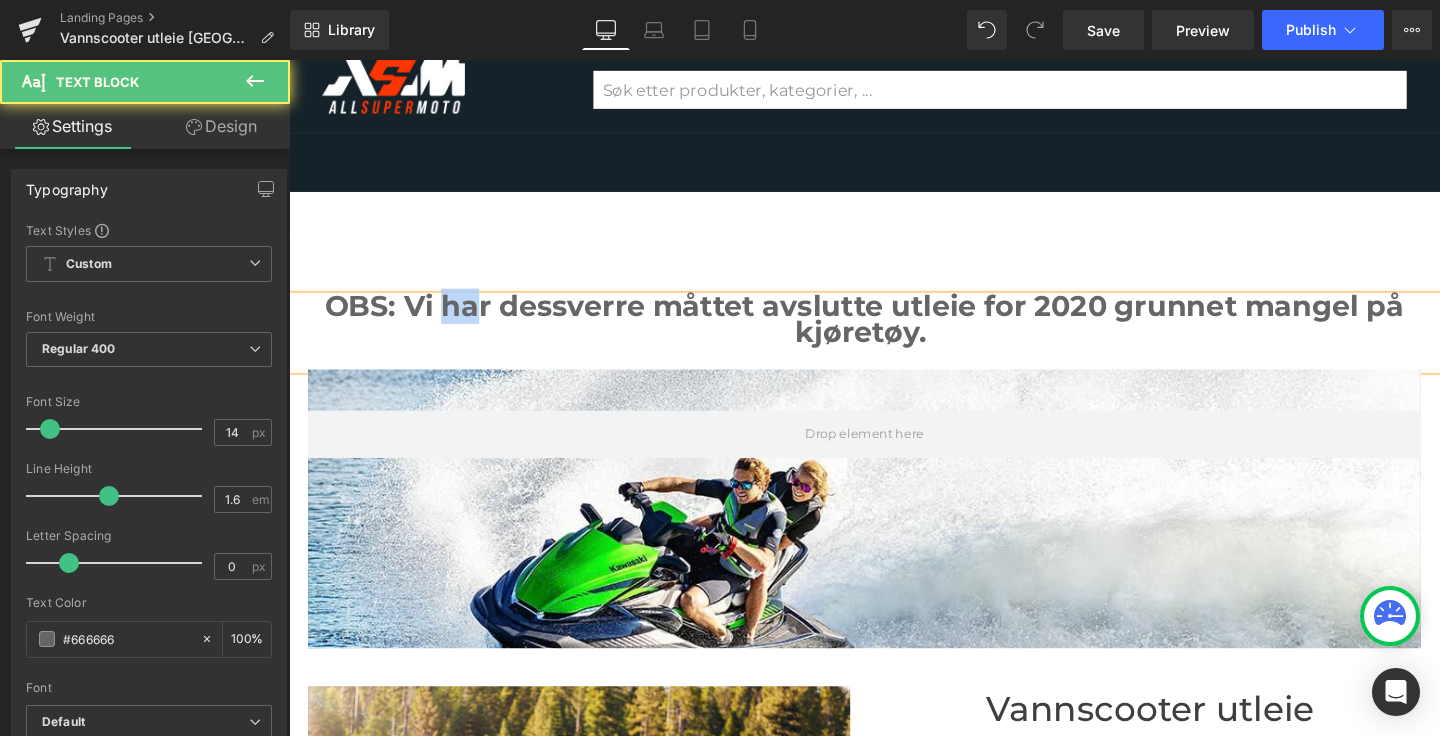 click on "OBS: Vi har dessverre måttet avslutte utleie for 2020 grunnet mangel på kjøretøy." at bounding box center (894, 332) 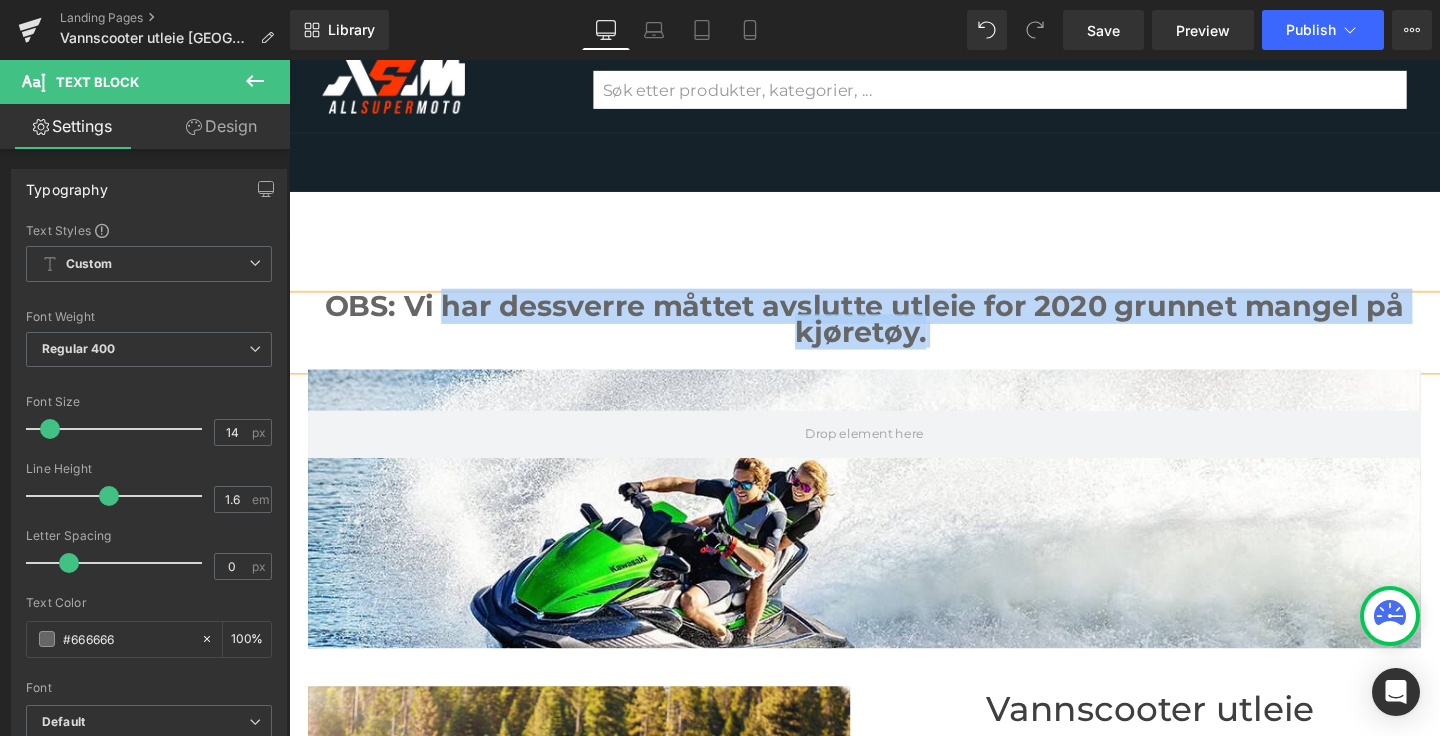 drag, startPoint x: 961, startPoint y: 341, endPoint x: 458, endPoint y: 304, distance: 504.359 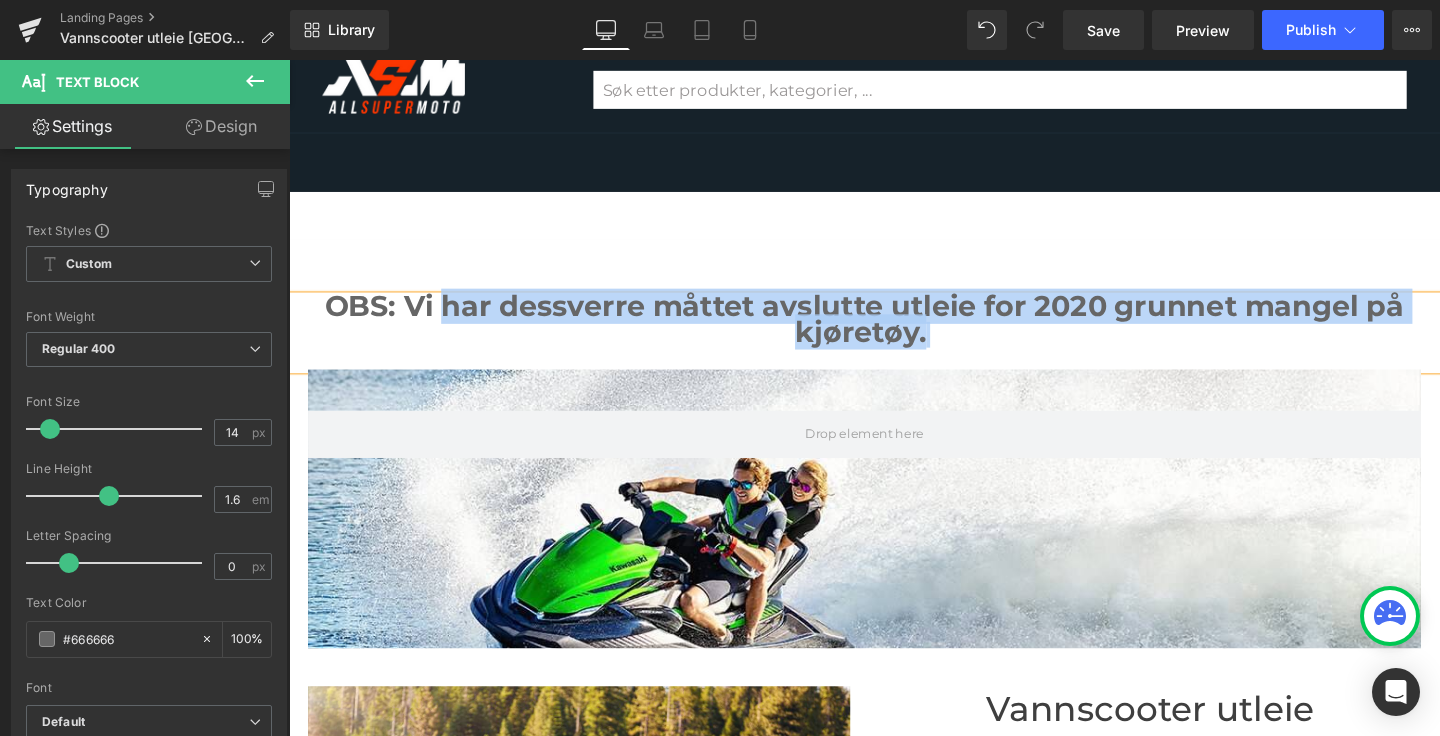 click on "OBS: Vi har dessverre måttet avslutte utleie for 2020 grunnet mangel på kjøretøy." at bounding box center [894, 335] 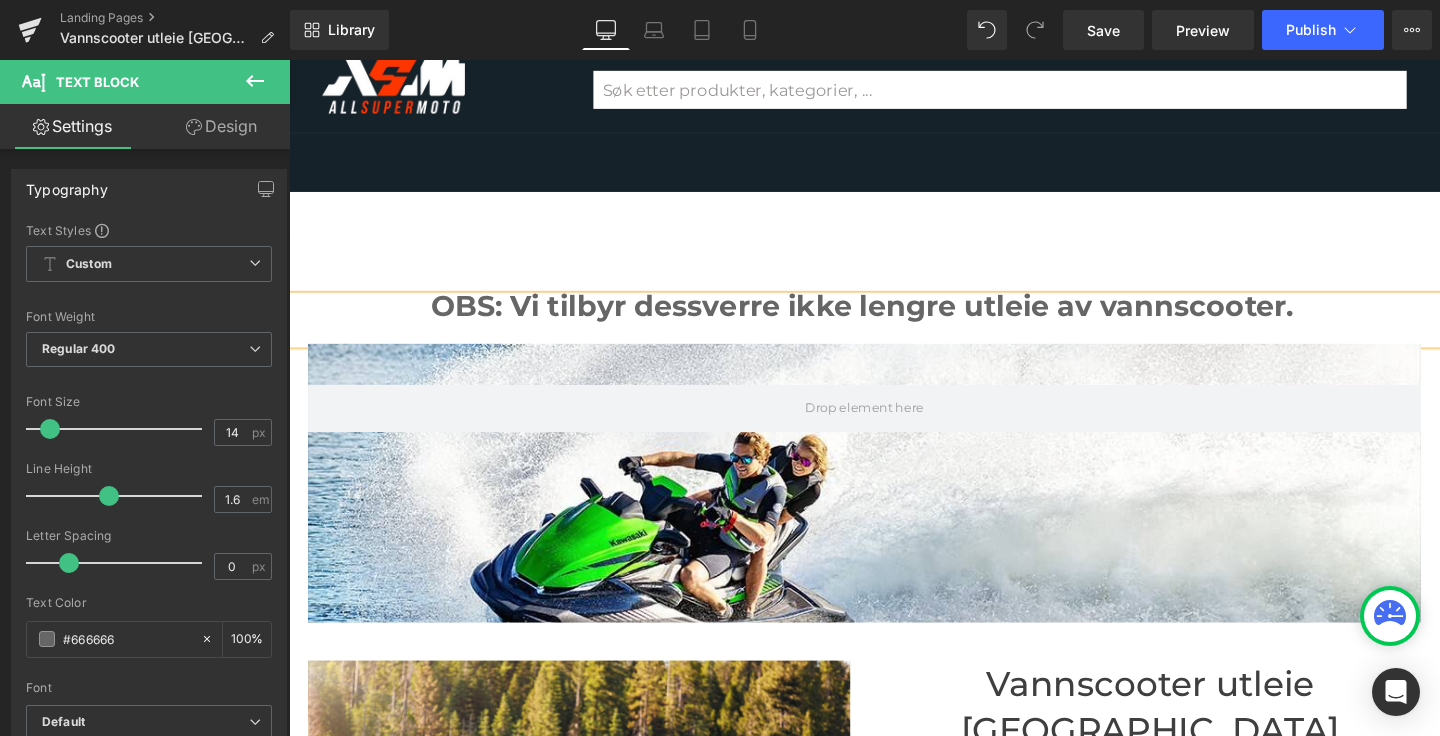 click on "OBS: Vi tilbyr dessverre ikke lengre utleie av vannscooter." at bounding box center [892, 318] 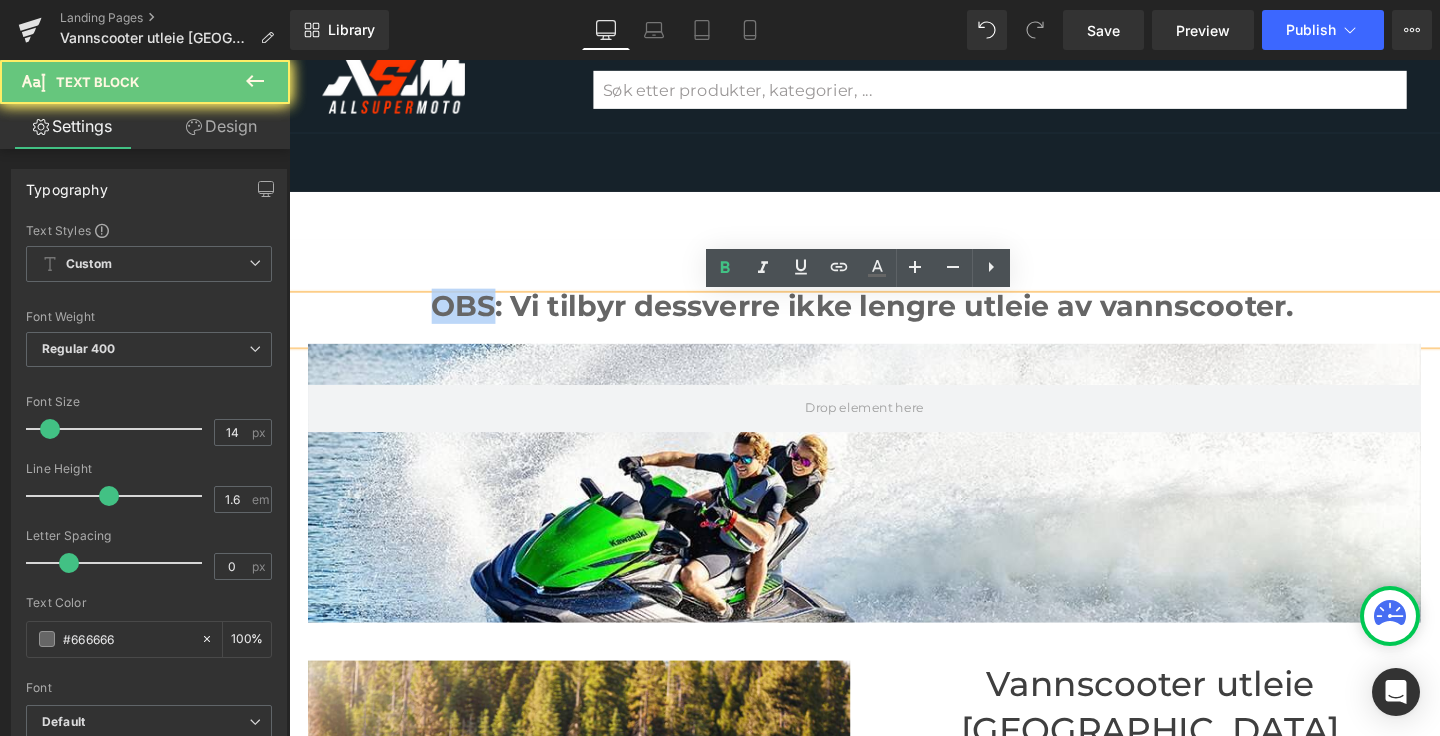 click on "OBS: Vi tilbyr dessverre ikke lengre utleie av vannscooter." at bounding box center (892, 318) 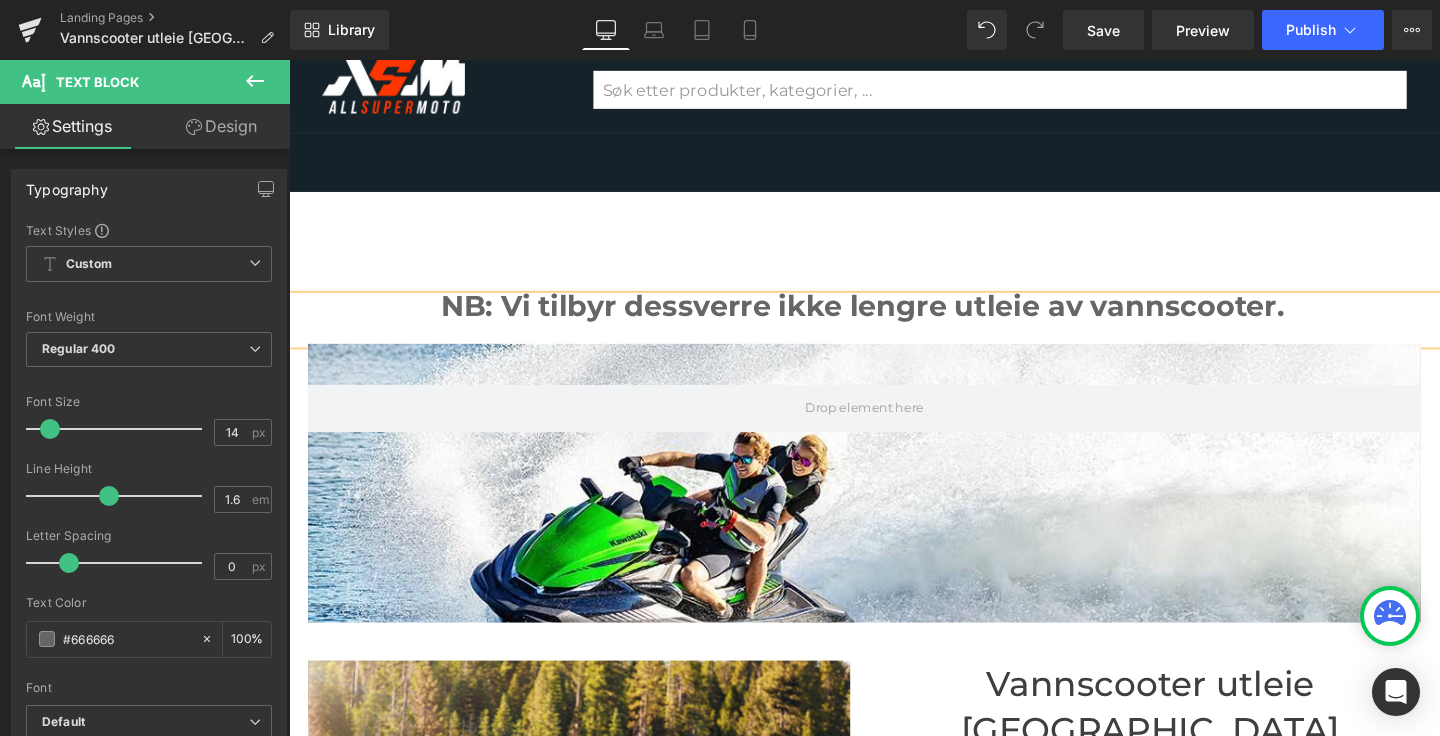 click on "NB: Vi tilbyr dessverre ikke lengre utleie av vannscooter." at bounding box center [894, 321] 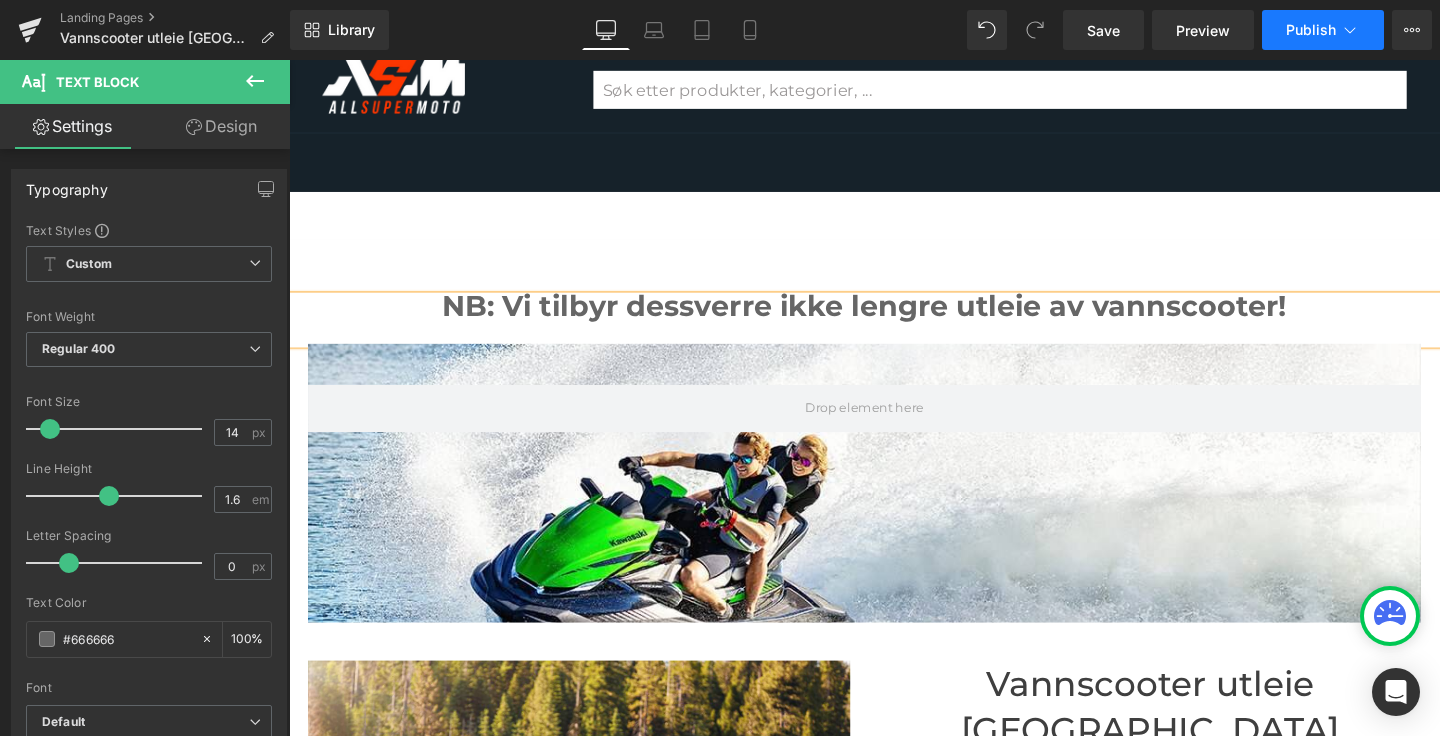 click 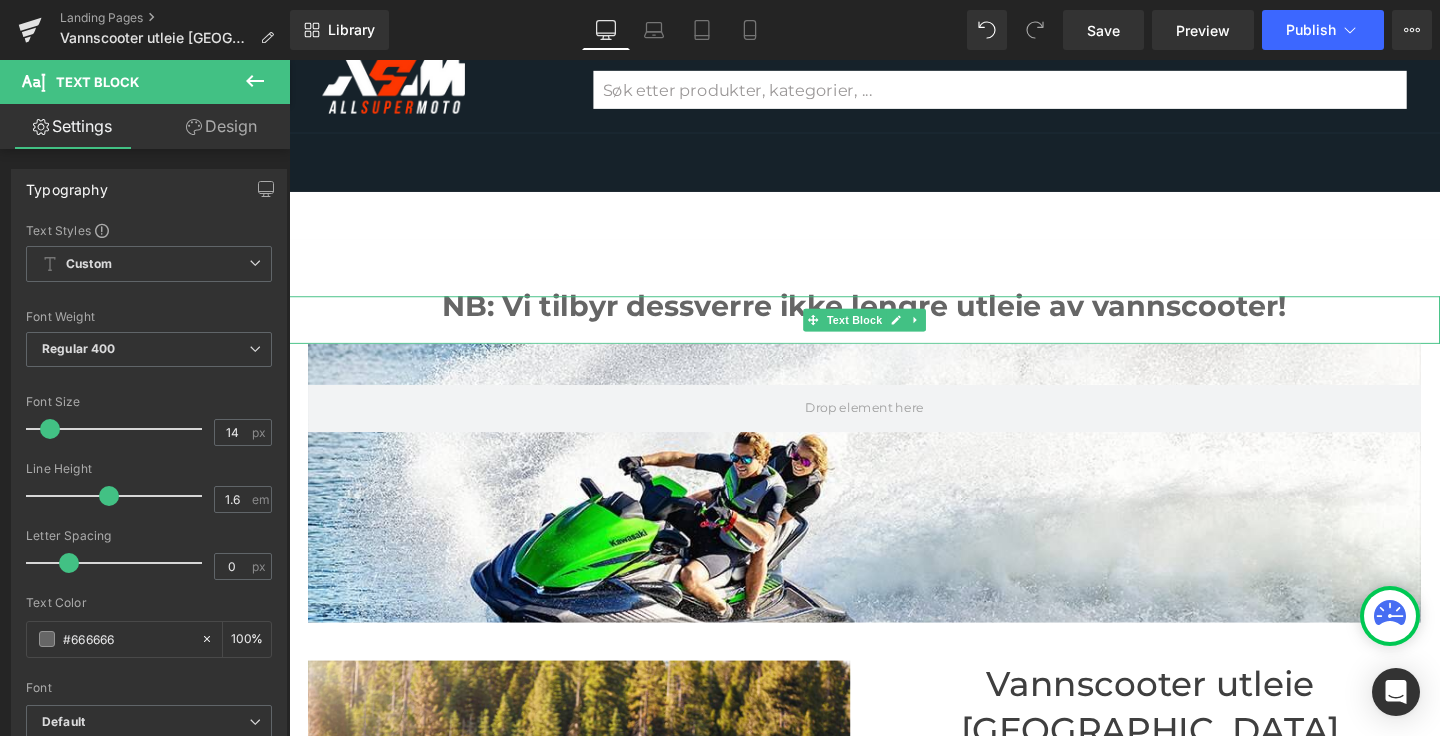 click on "NB: Vi tilbyr dessverre ikke lengre utleie av vannscooter!" at bounding box center [894, 318] 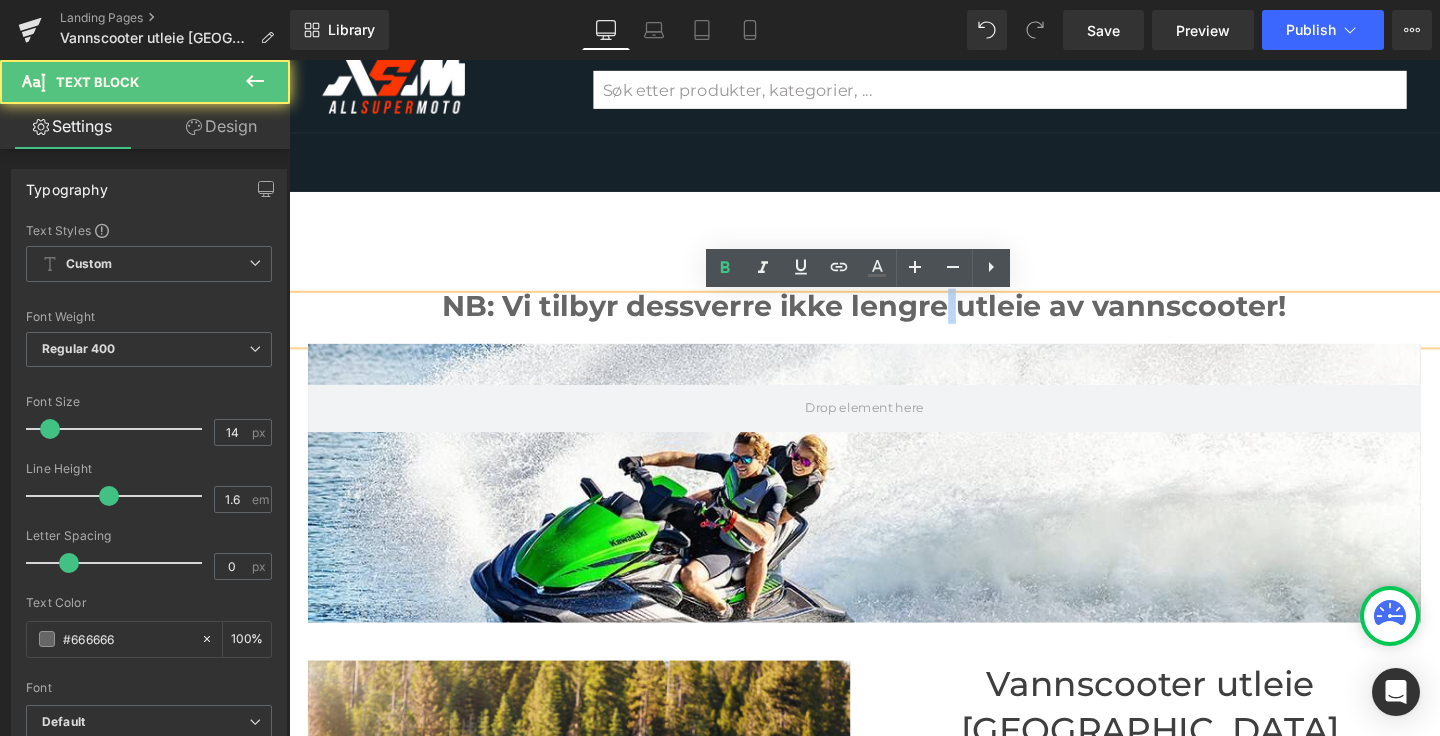 click on "NB: Vi tilbyr dessverre ikke lengre utleie av vannscooter!" at bounding box center (894, 318) 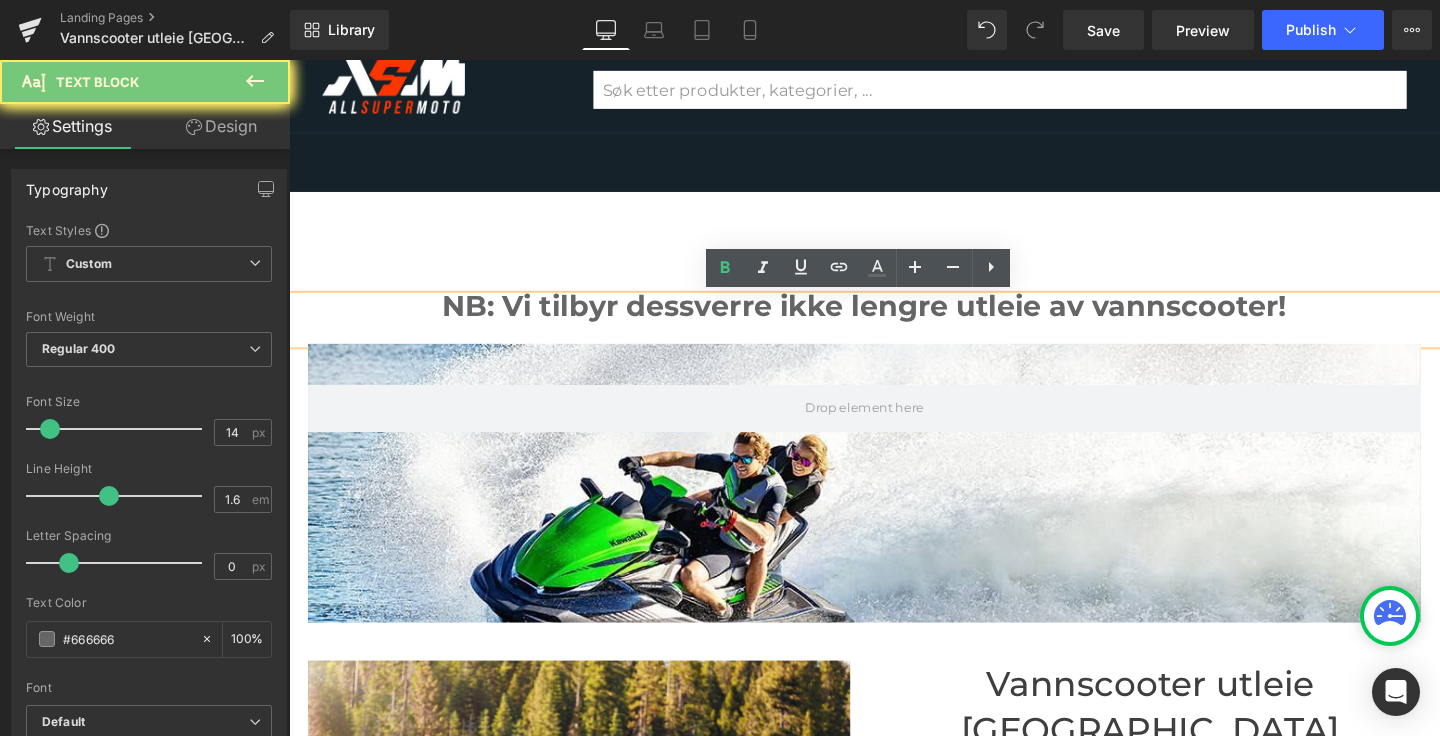 click on "NB: Vi tilbyr dessverre ikke lengre utleie av vannscooter!" at bounding box center [894, 318] 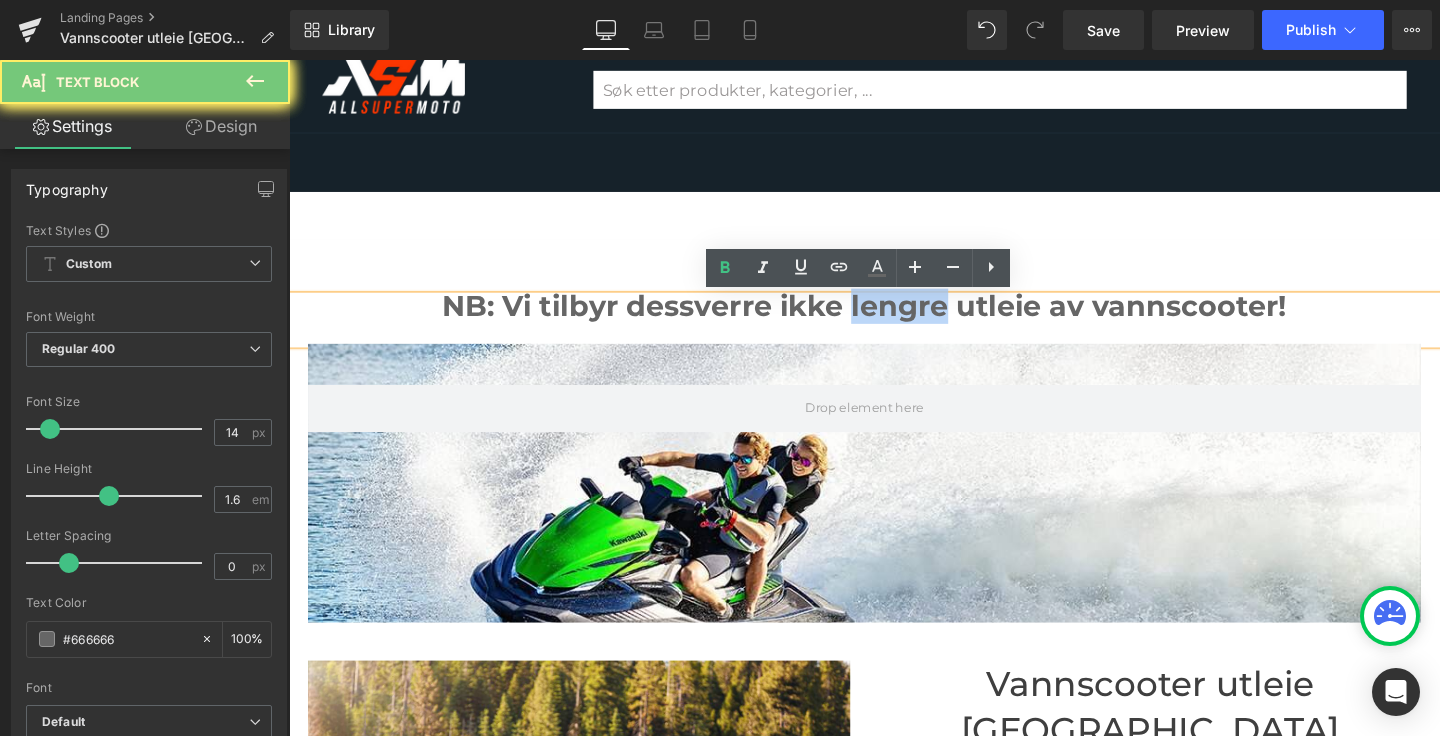 click on "NB: Vi tilbyr dessverre ikke lengre utleie av vannscooter!" at bounding box center (894, 318) 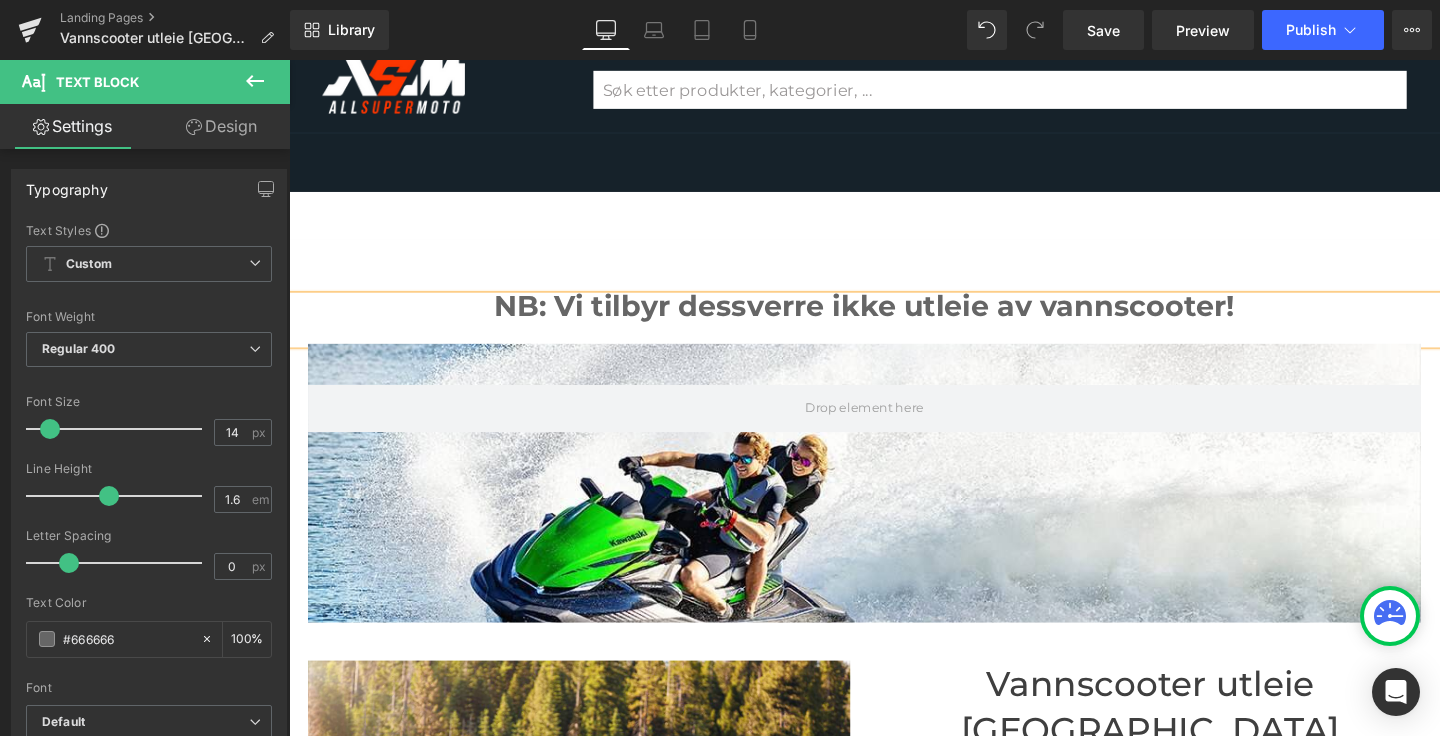 click on "NB: Vi tilbyr dessverre ikke utleie av vannscooter!" at bounding box center (894, 318) 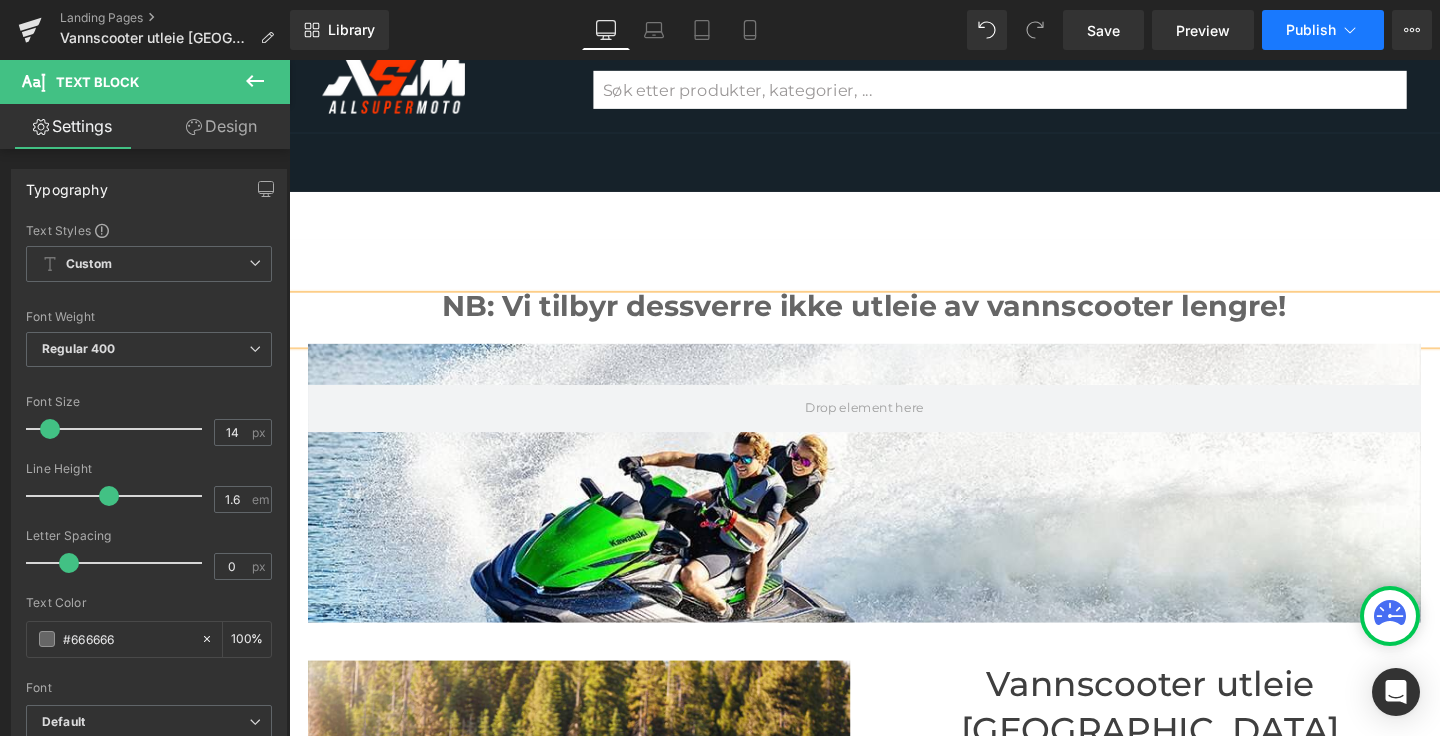 click on "Publish" at bounding box center [1323, 30] 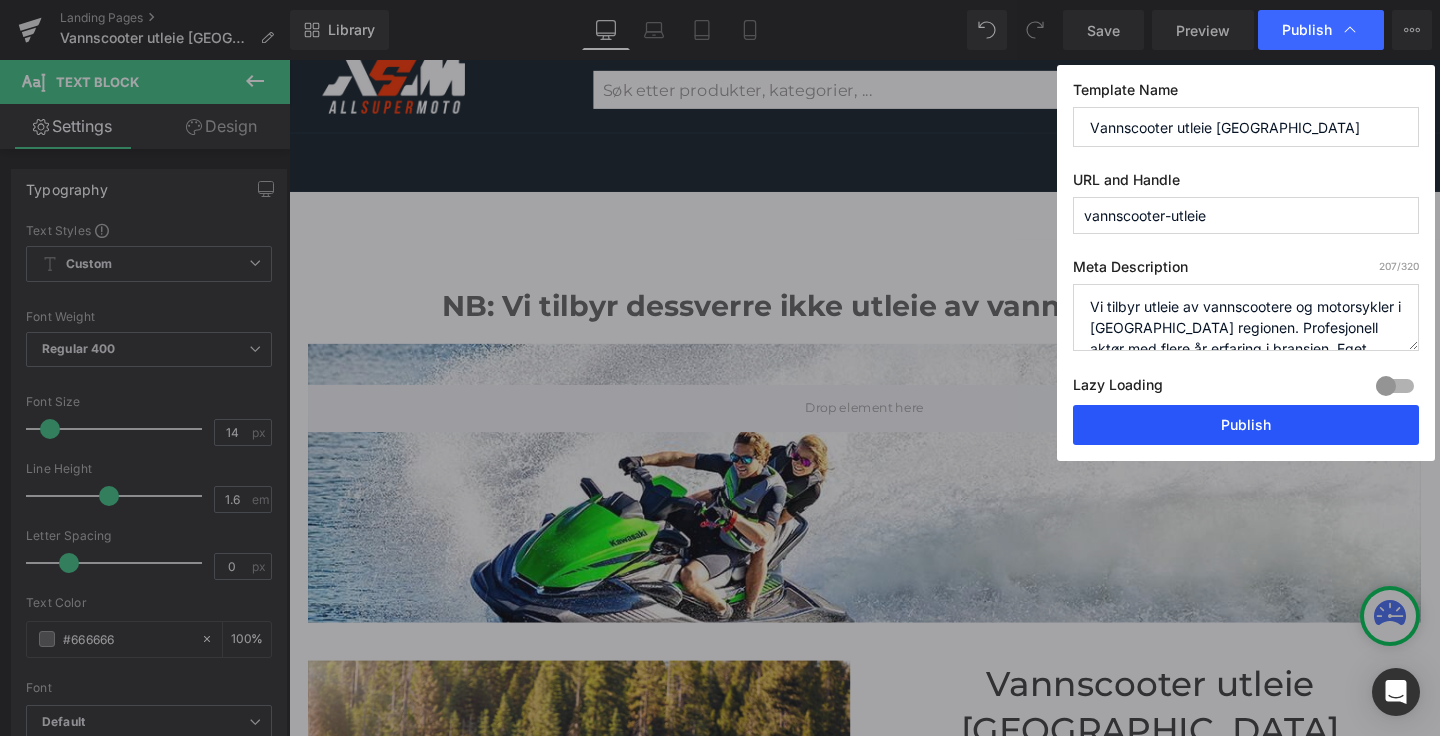 click on "Publish" at bounding box center (1246, 425) 